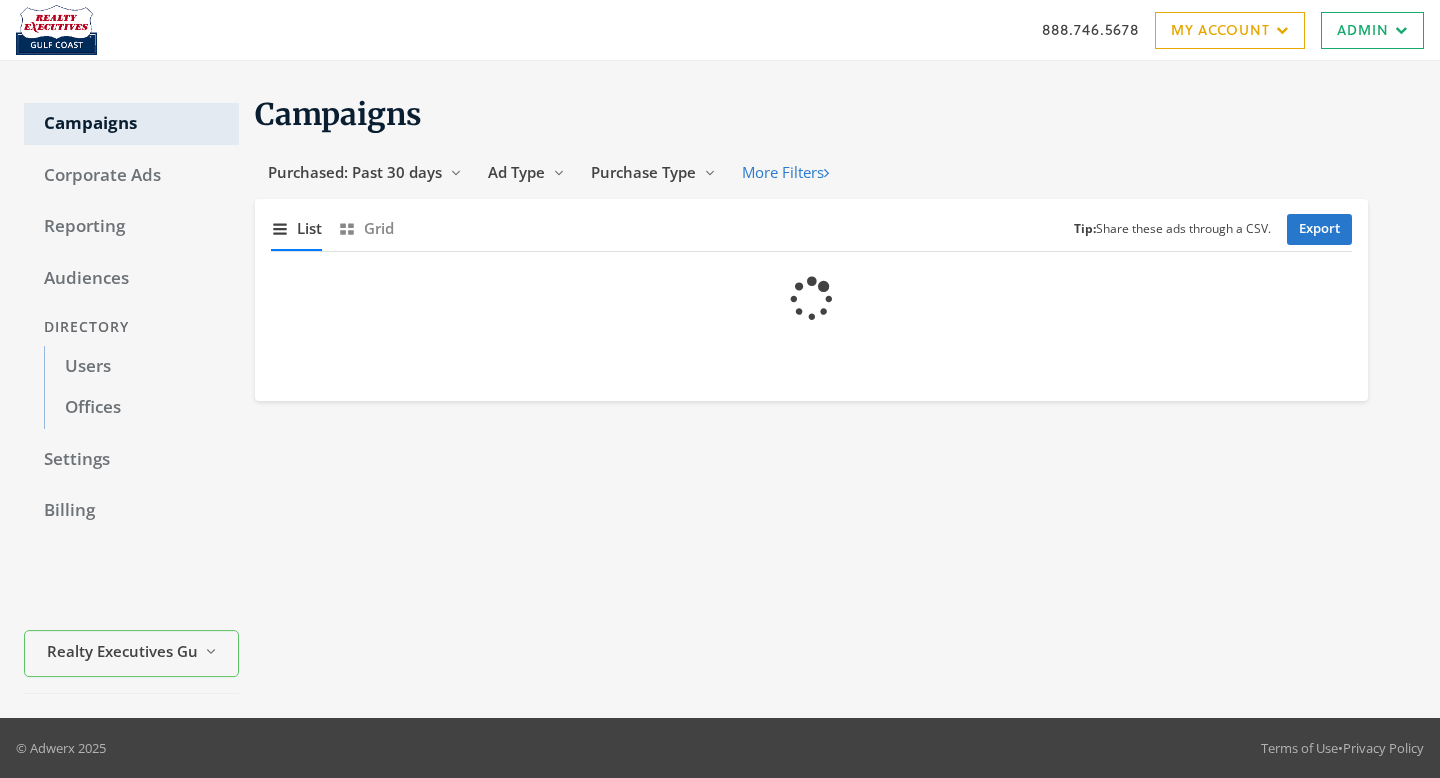 scroll, scrollTop: 0, scrollLeft: 0, axis: both 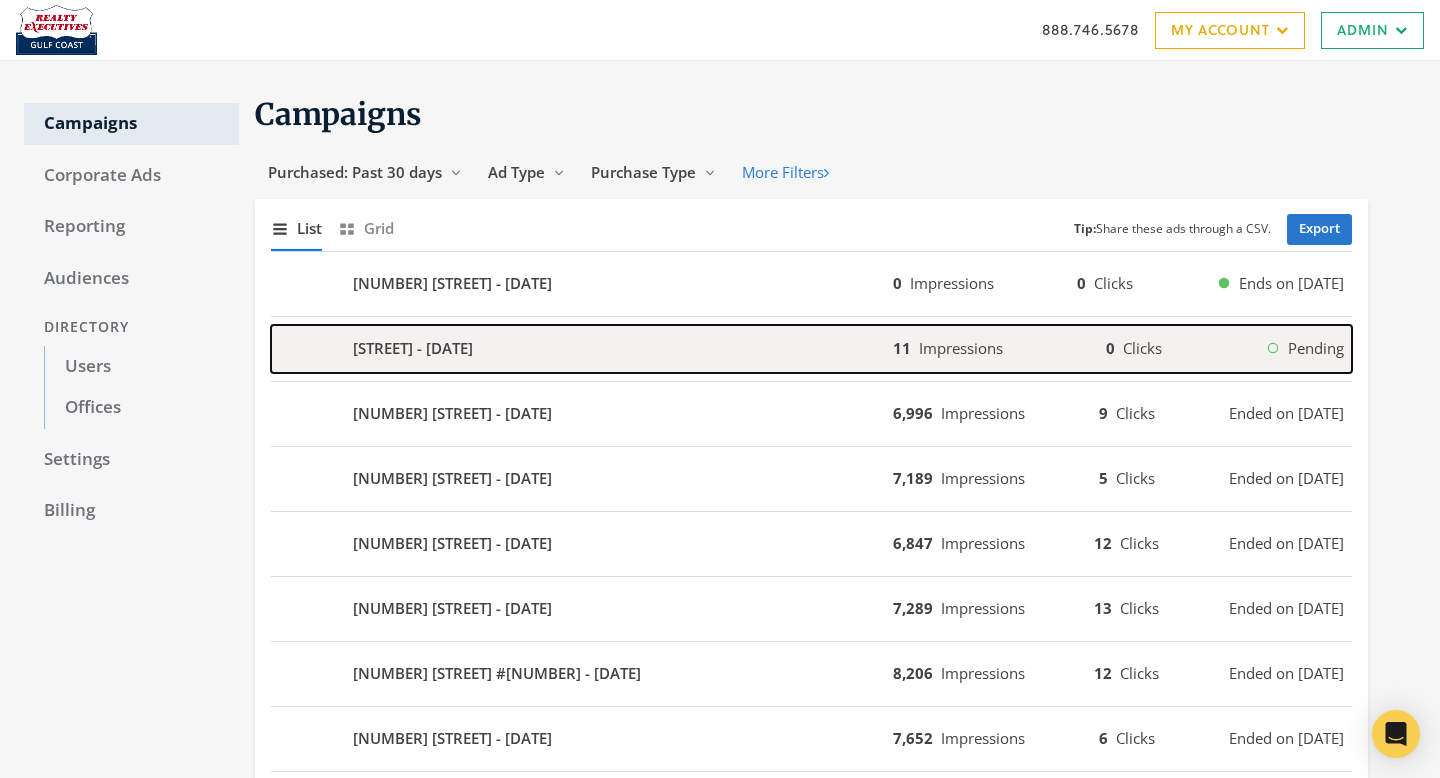click on "[STREET] - [DATE]" at bounding box center (582, 284) 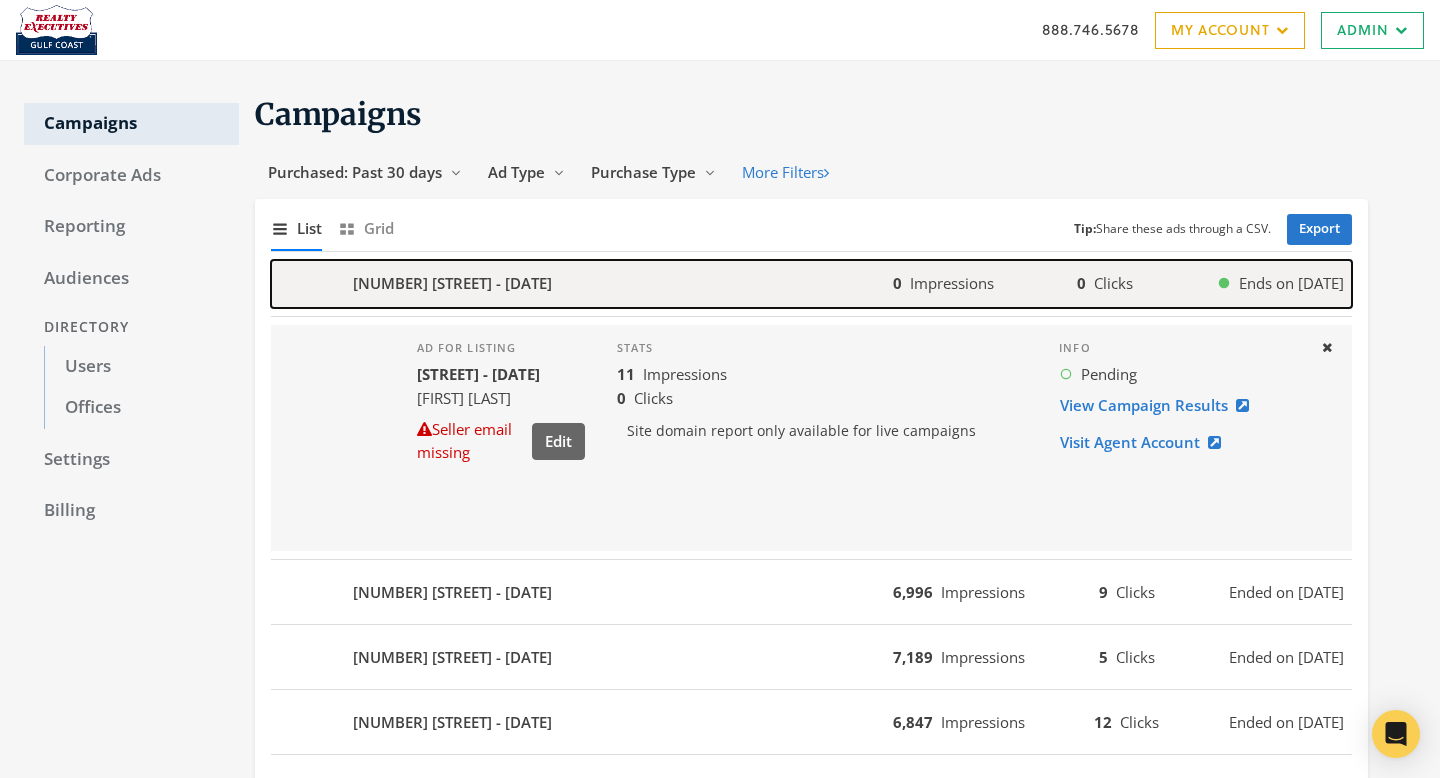 click on "[NUMBER] [STREET] - [DATE]" at bounding box center (582, 284) 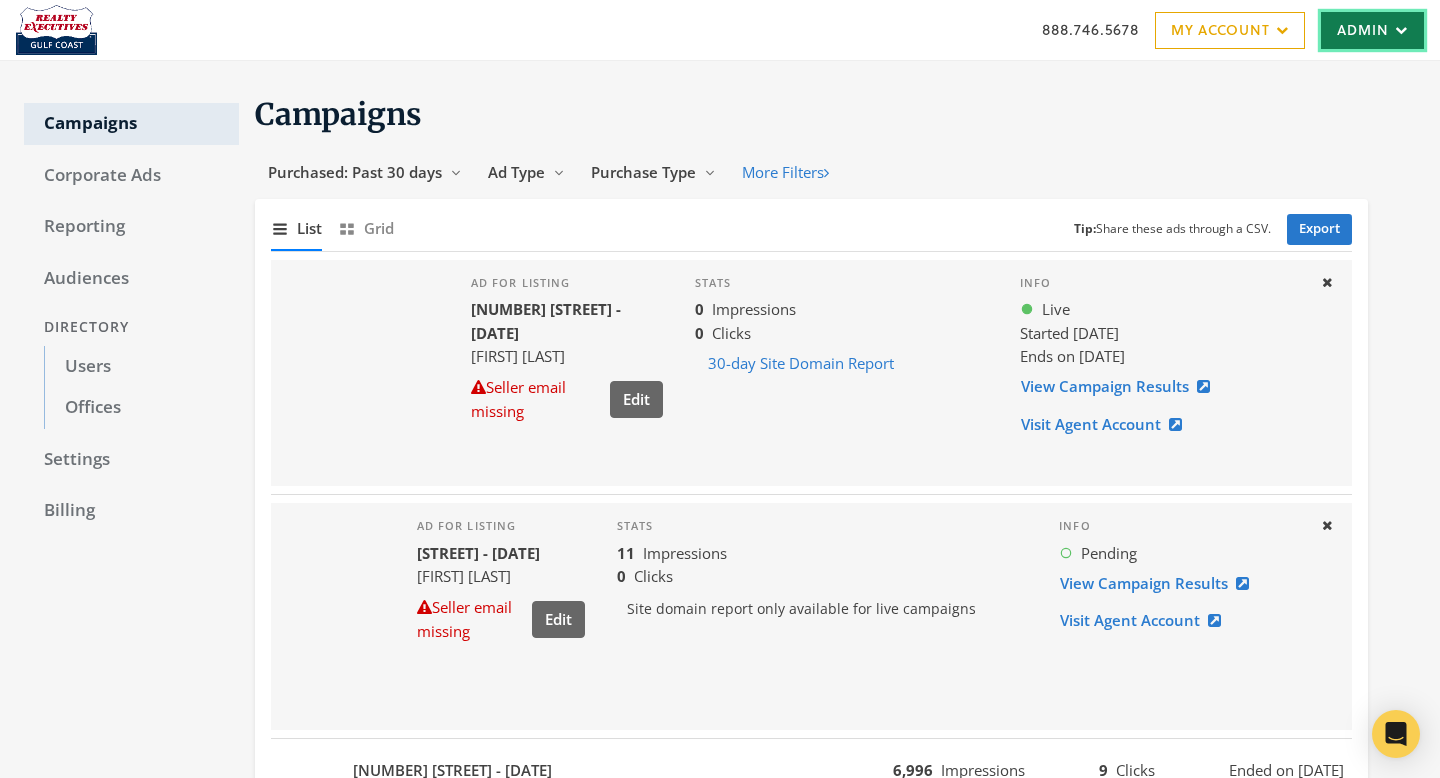 click on "Admin" at bounding box center (1372, 30) 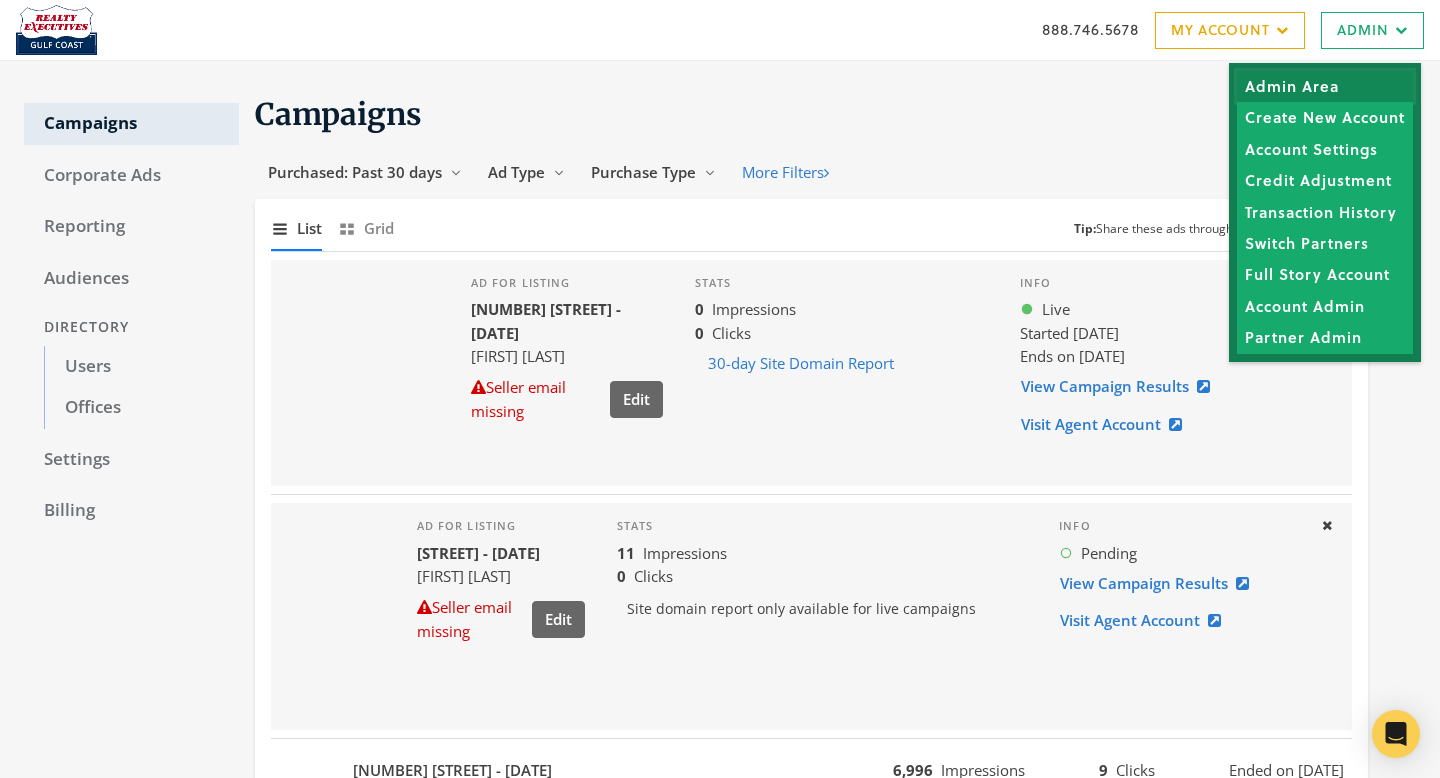click on "Admin Area" at bounding box center (1325, 86) 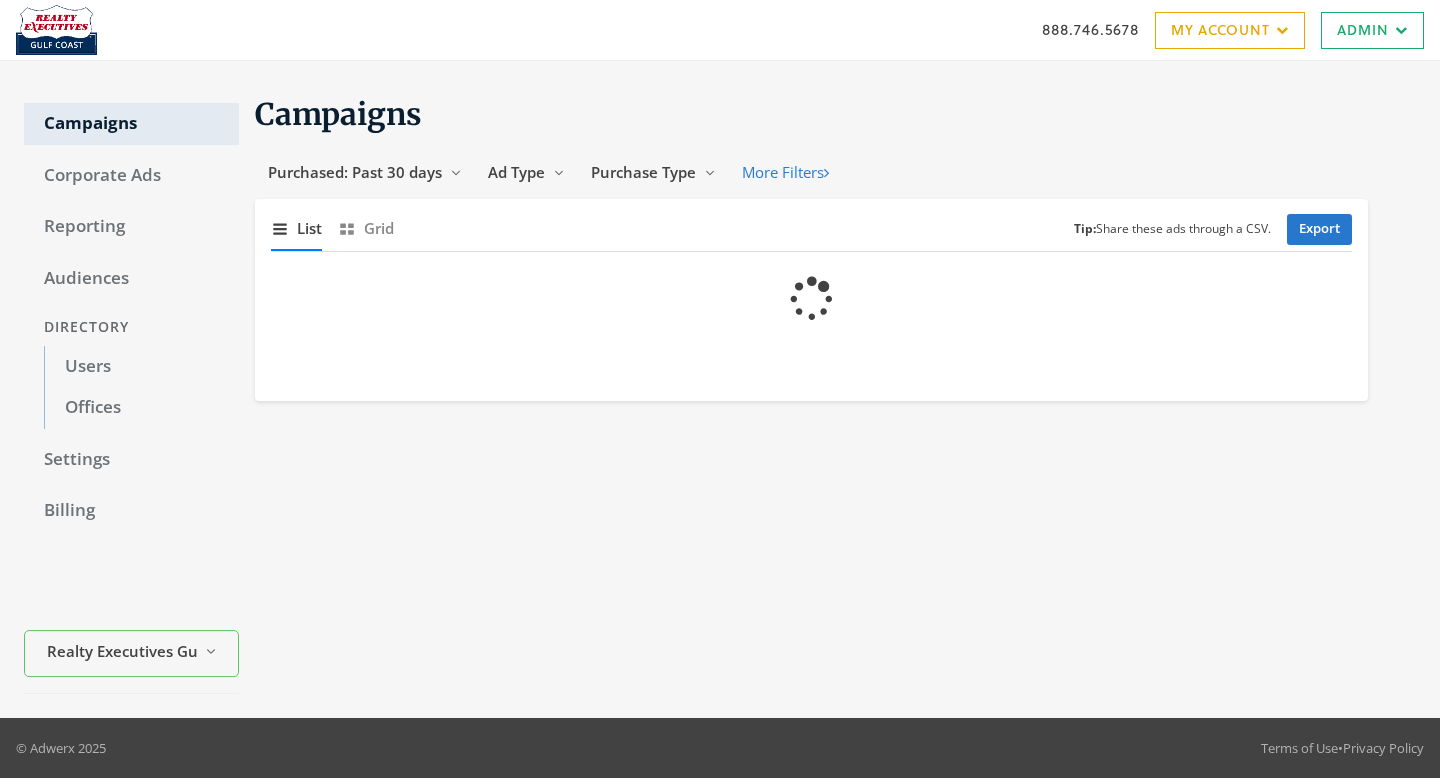 scroll, scrollTop: 0, scrollLeft: 0, axis: both 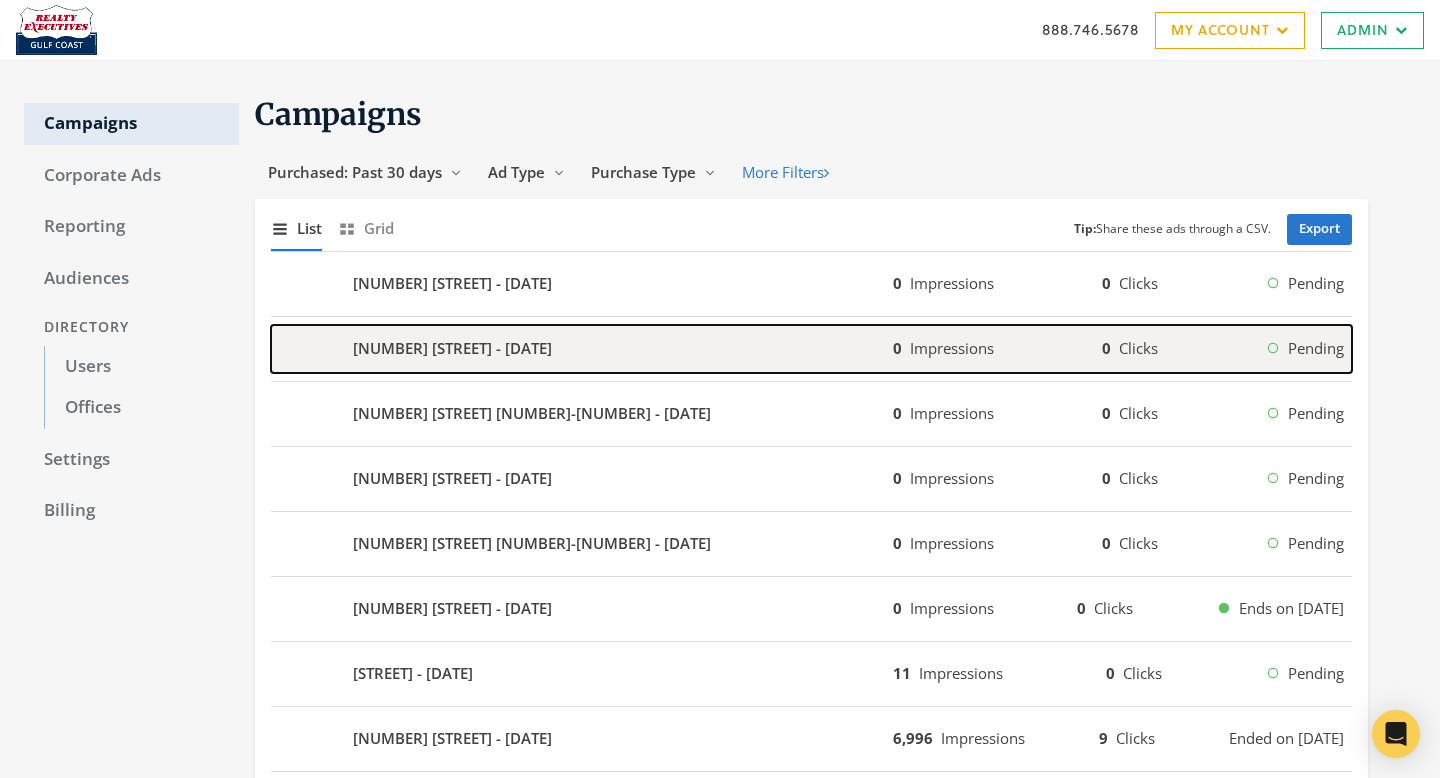 click on "[NUMBER] [STREET] - [DATE]" at bounding box center [582, 284] 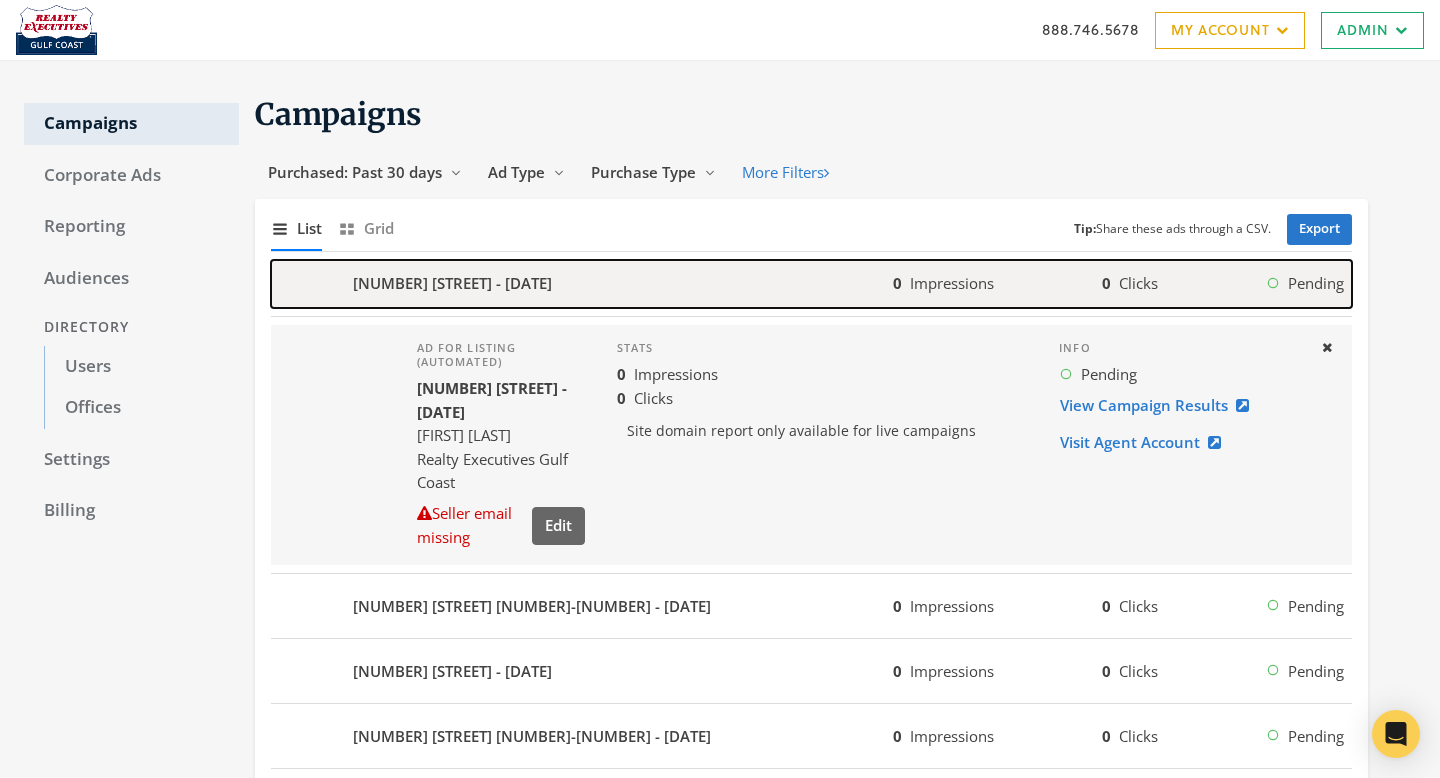 click on "28405 Canal Rd - 2025-07-08" at bounding box center (582, 284) 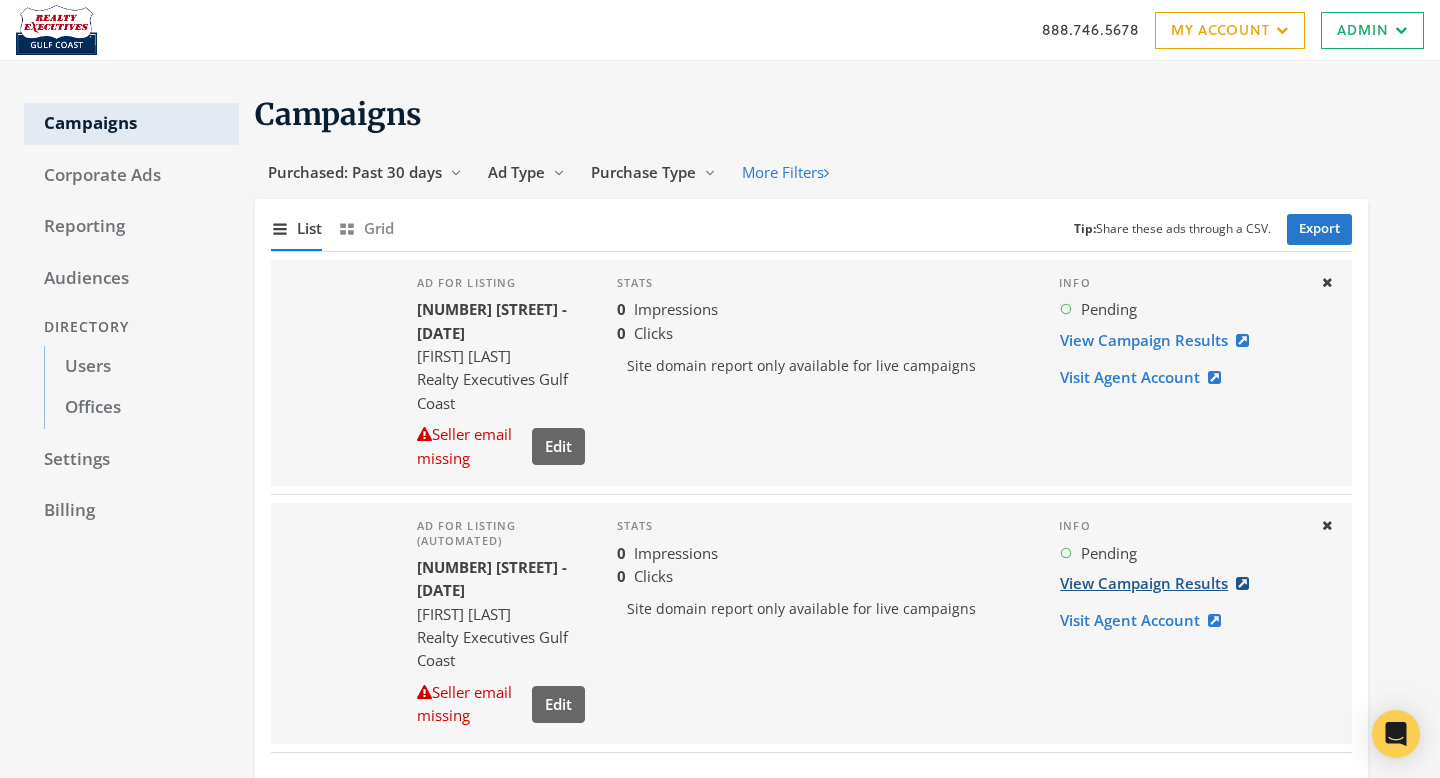 click on "View Campaign Results" at bounding box center (1160, 583) 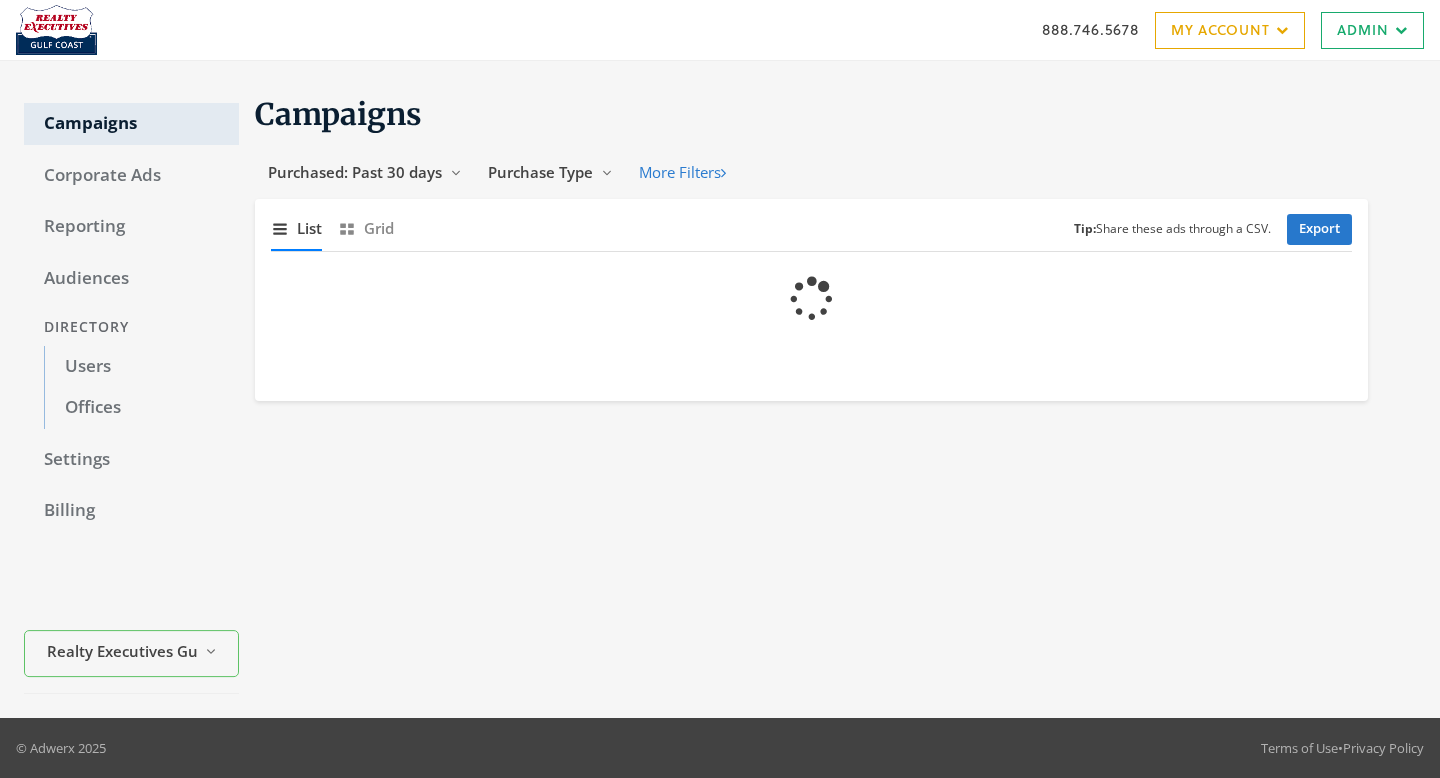 scroll, scrollTop: 0, scrollLeft: 0, axis: both 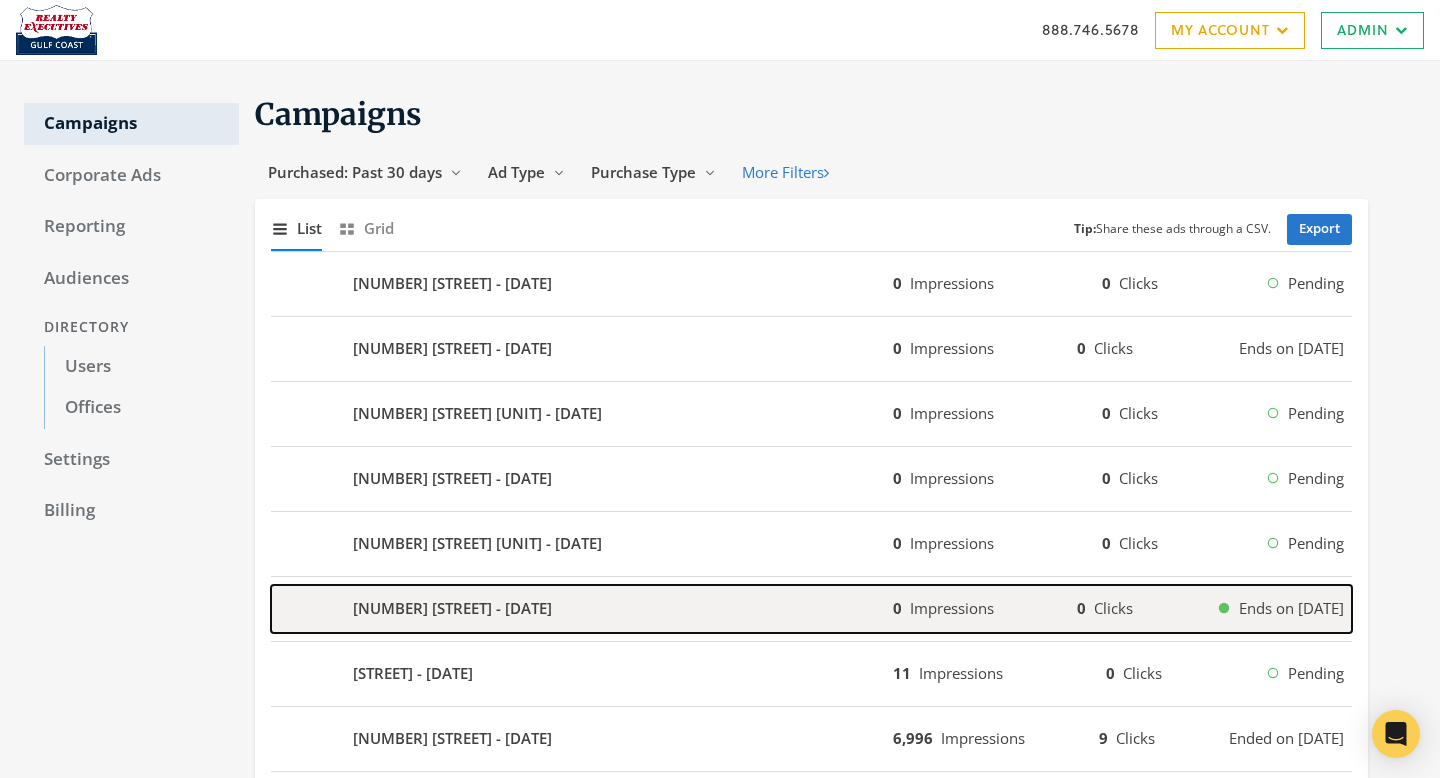 click on "[NUMBER] [STREET] - [DATE]" at bounding box center [582, 284] 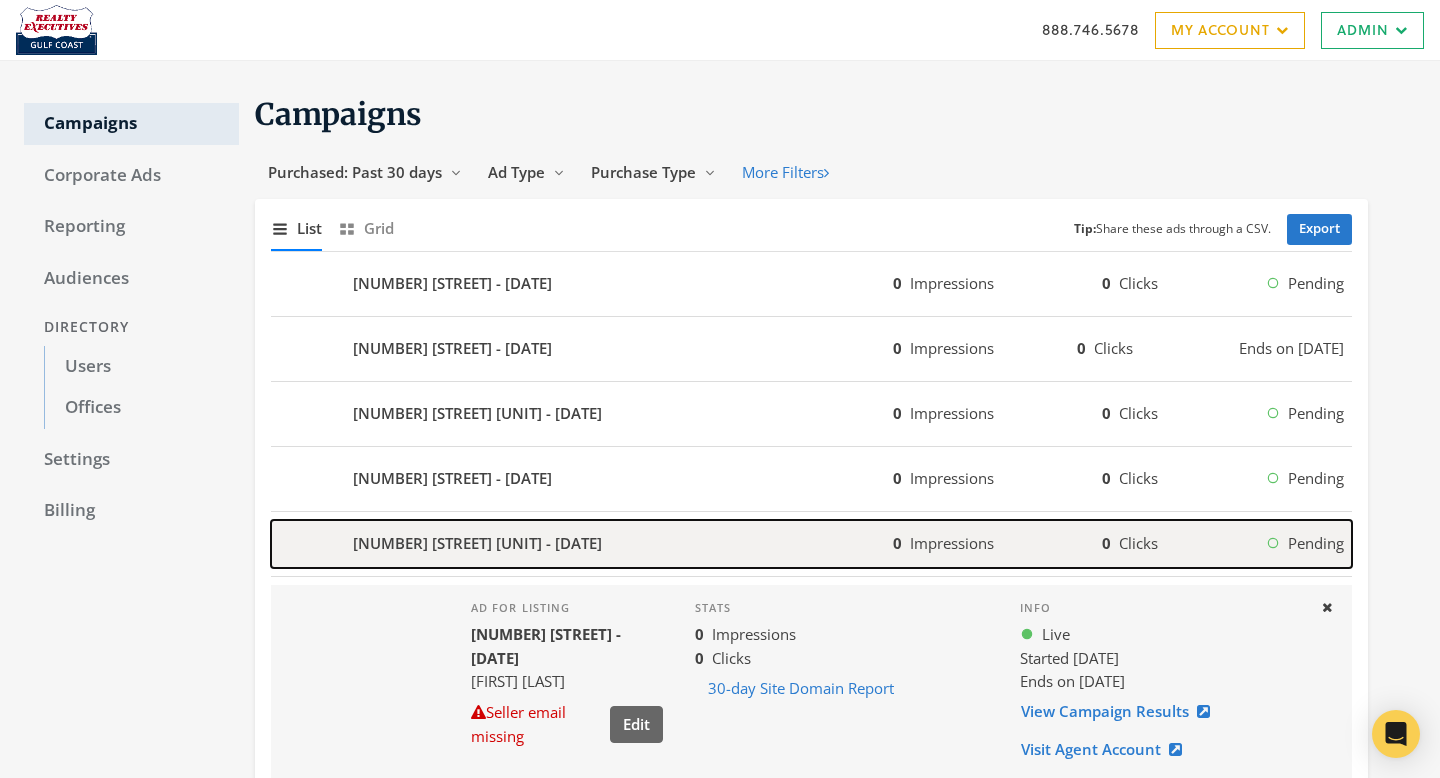 click on "[NUMBER] [STREET] [NUMBER]-[NUMBER] - [DATE]" at bounding box center [582, 284] 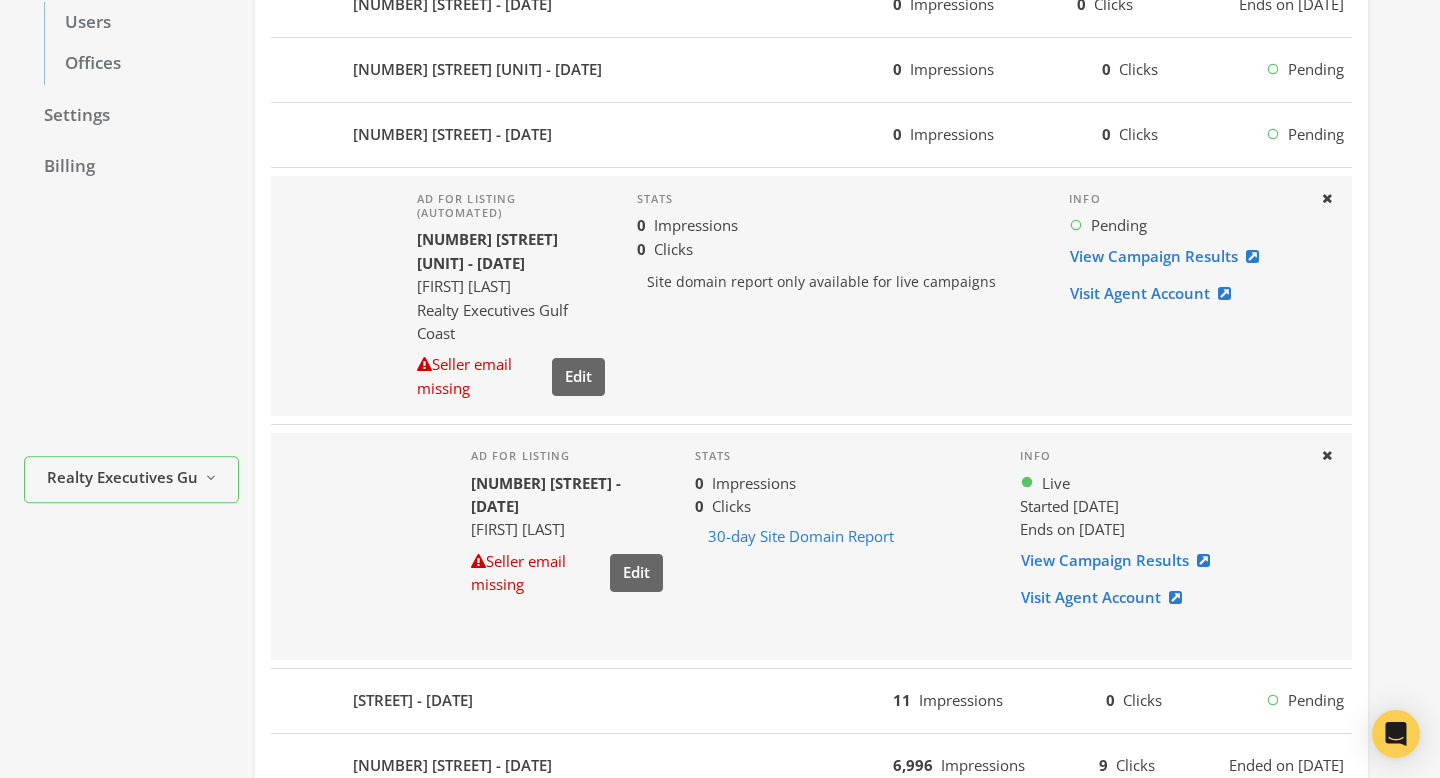 scroll, scrollTop: 100, scrollLeft: 0, axis: vertical 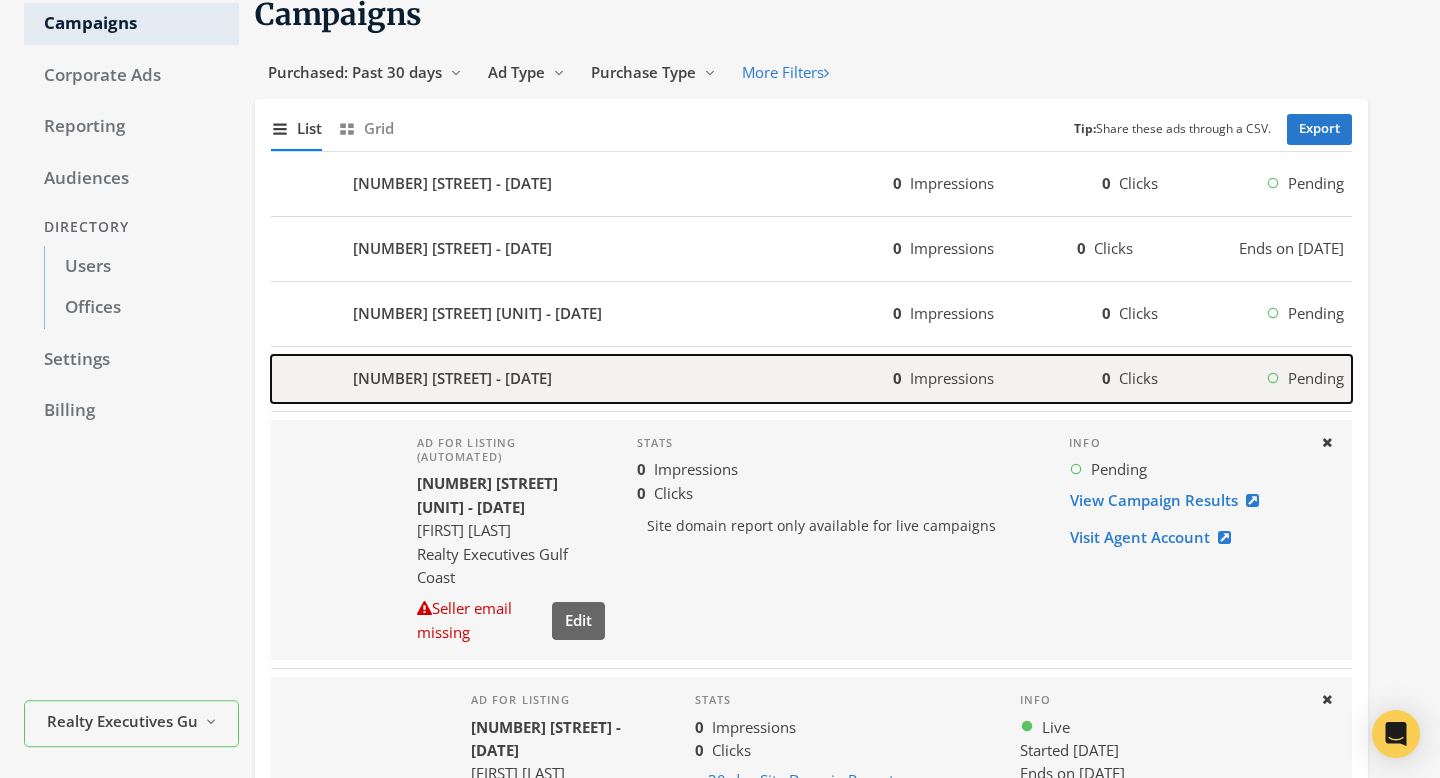 click on "5126 Pine Rd - 2025-07-08" at bounding box center [582, 184] 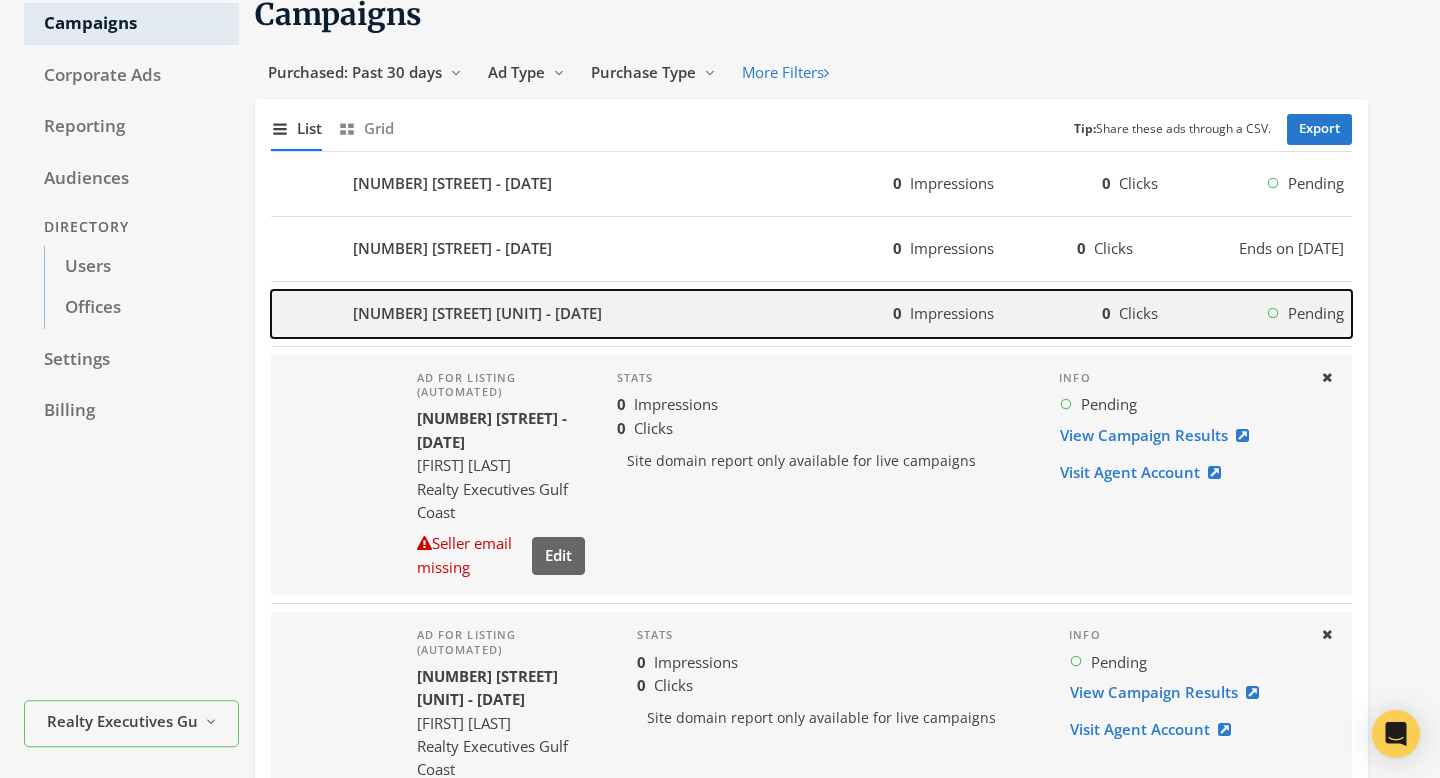 click on "2200 2nd Street 301-C - 2025-07-08" at bounding box center (582, 184) 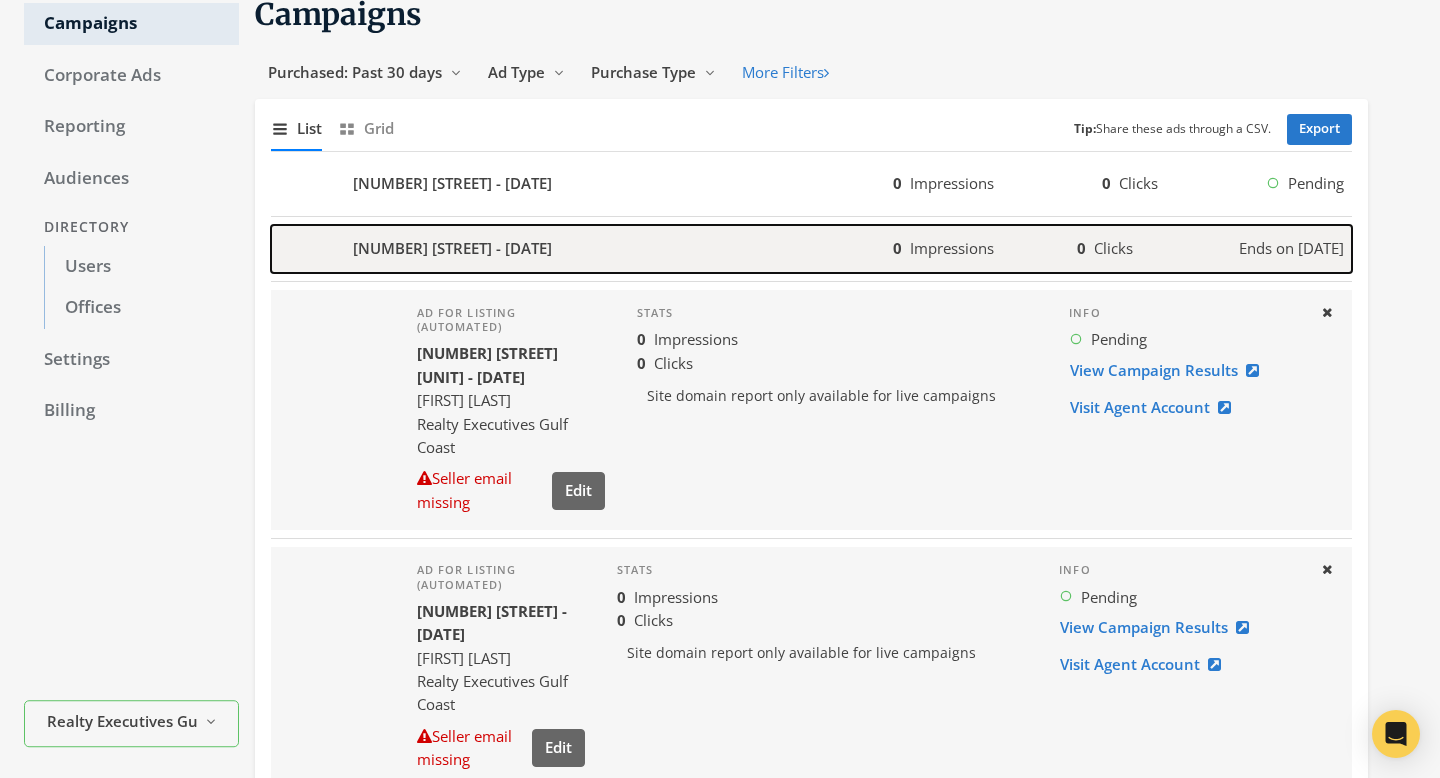 click on "28405 Canal Rd - 2025-07-08" at bounding box center [582, 184] 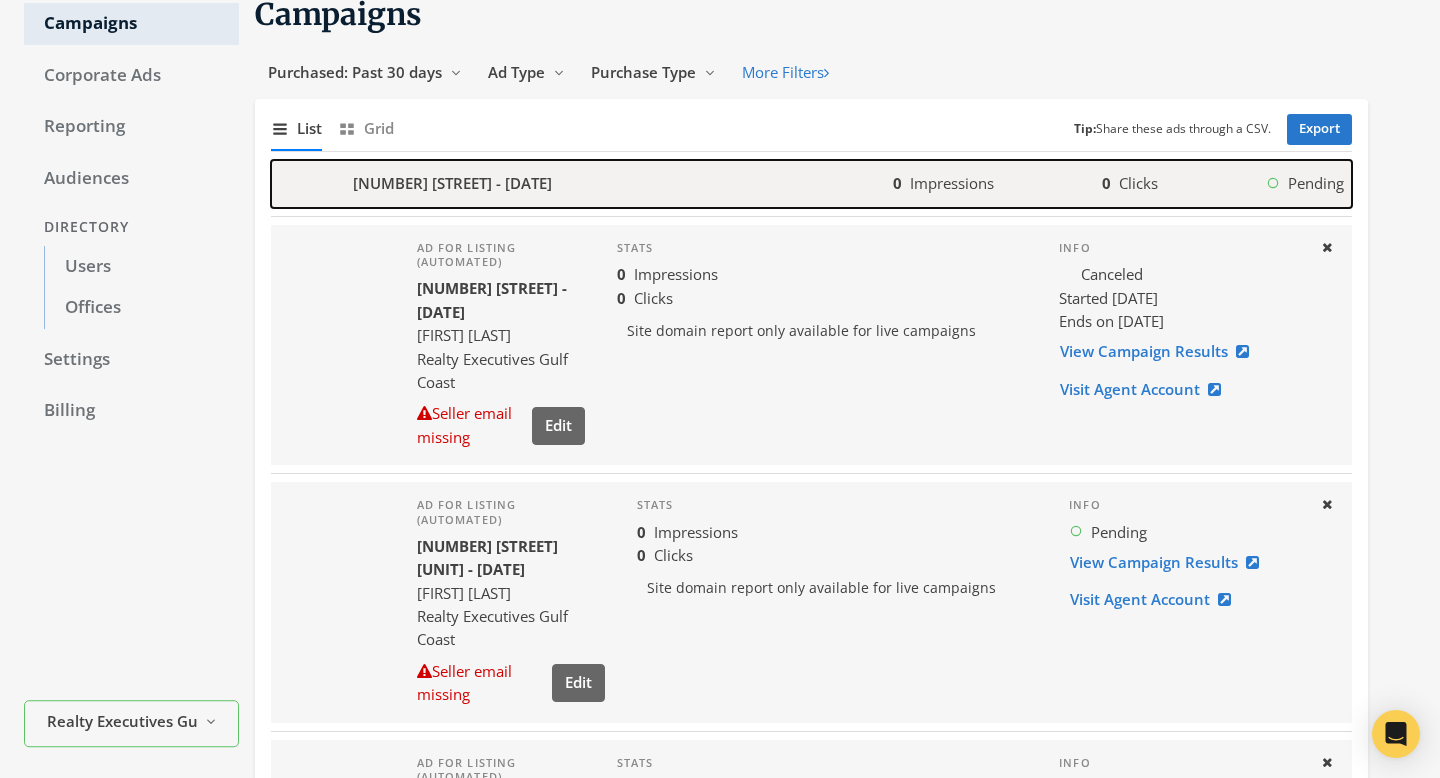 click on "28405 Canal Rd - 2025-07-08" at bounding box center (582, 184) 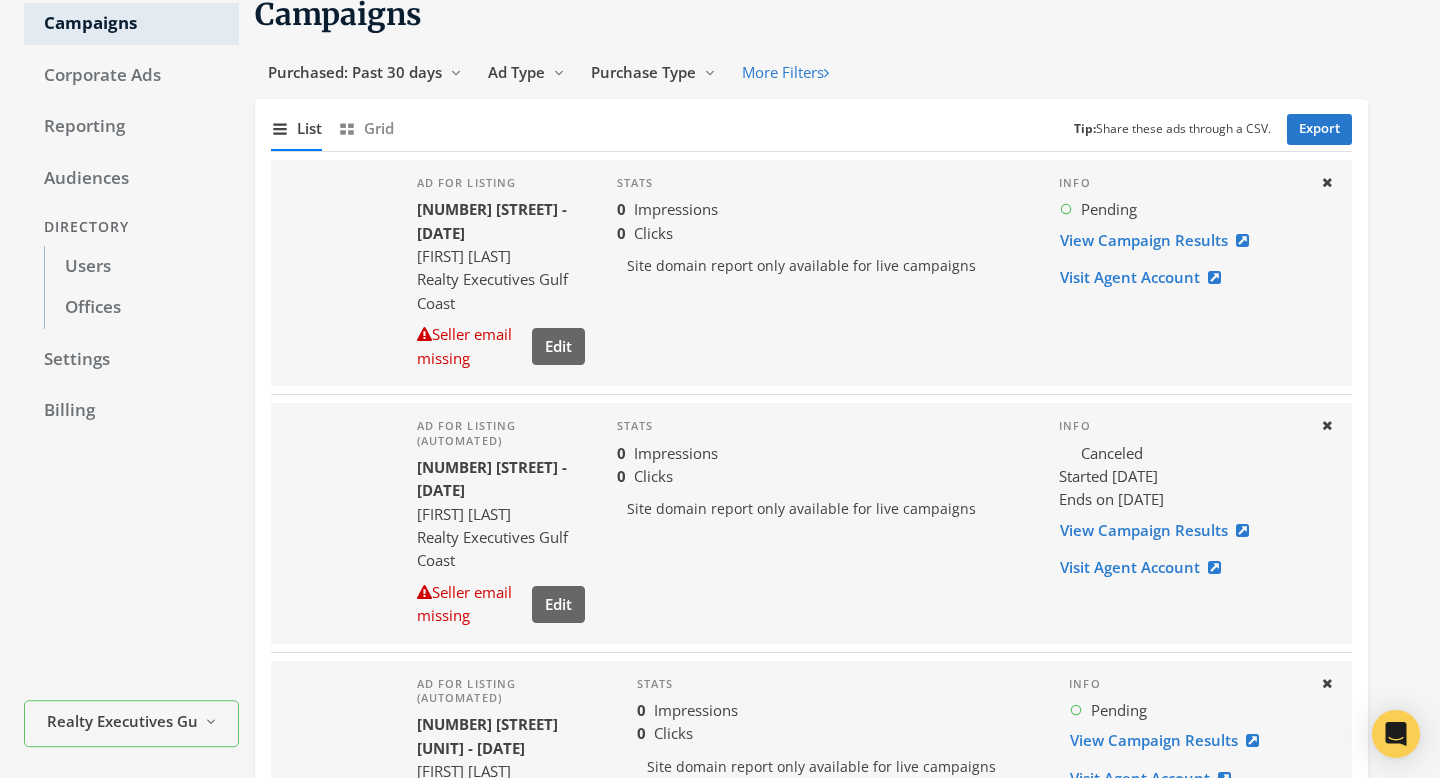 click on "Randy McKinney" at bounding box center [501, 256] 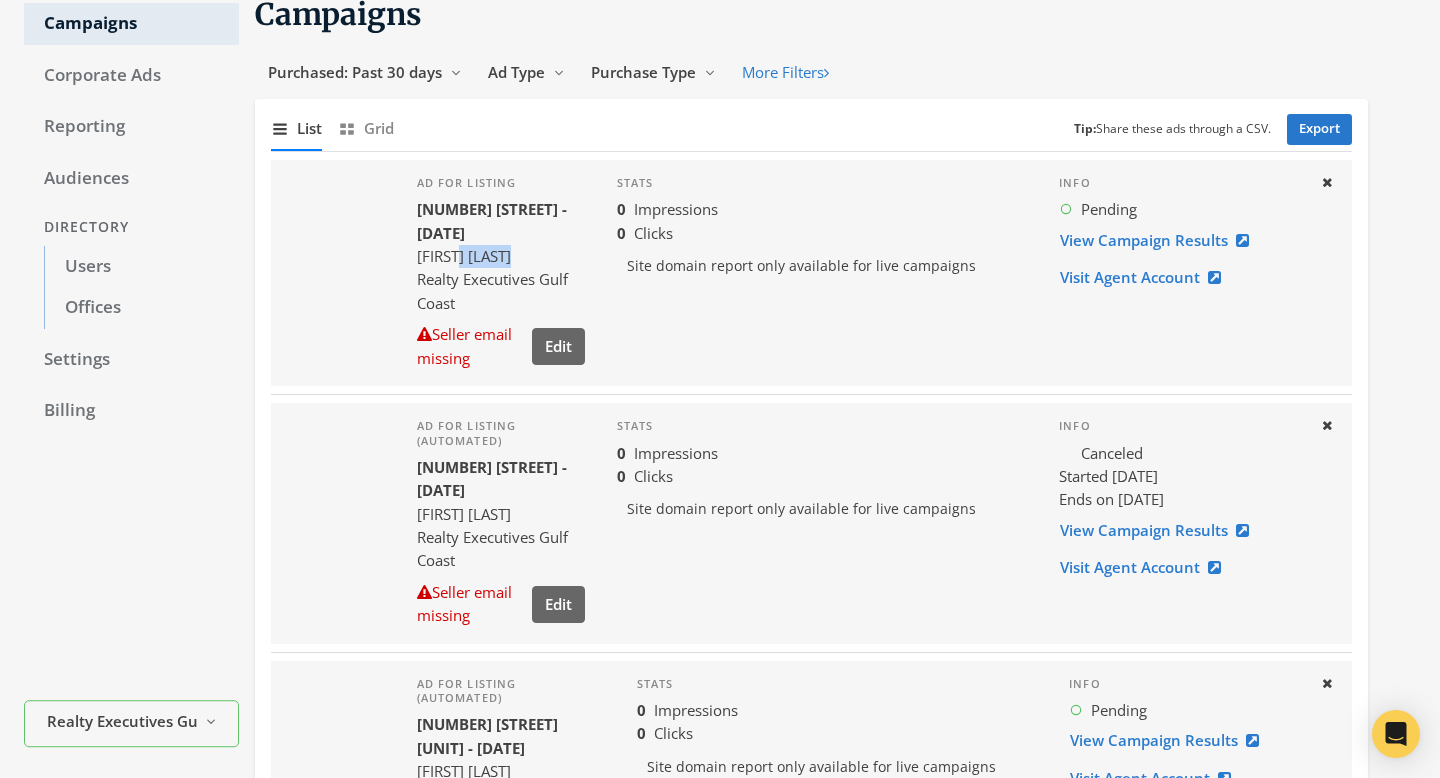 click on "Randy McKinney" at bounding box center (501, 256) 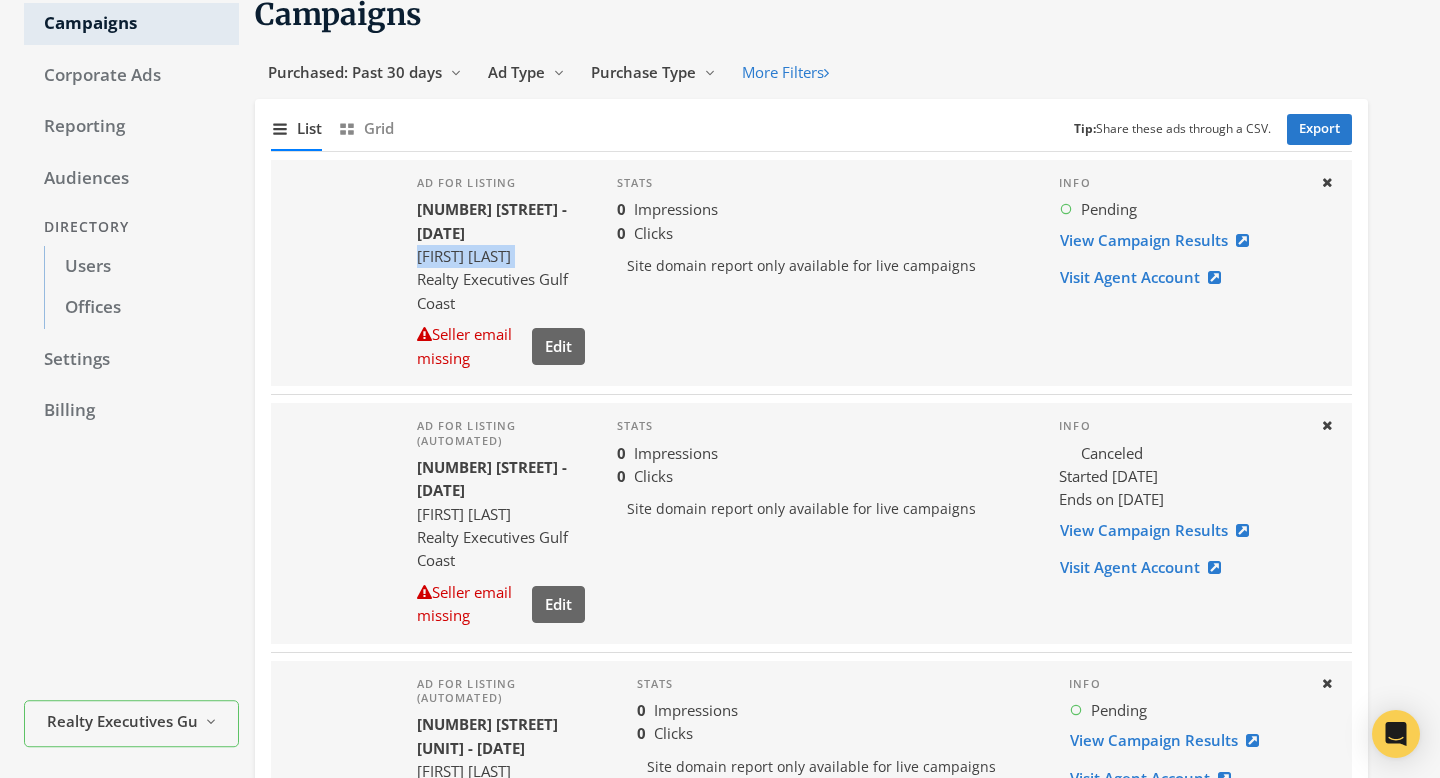 click on "Randy McKinney" at bounding box center (501, 256) 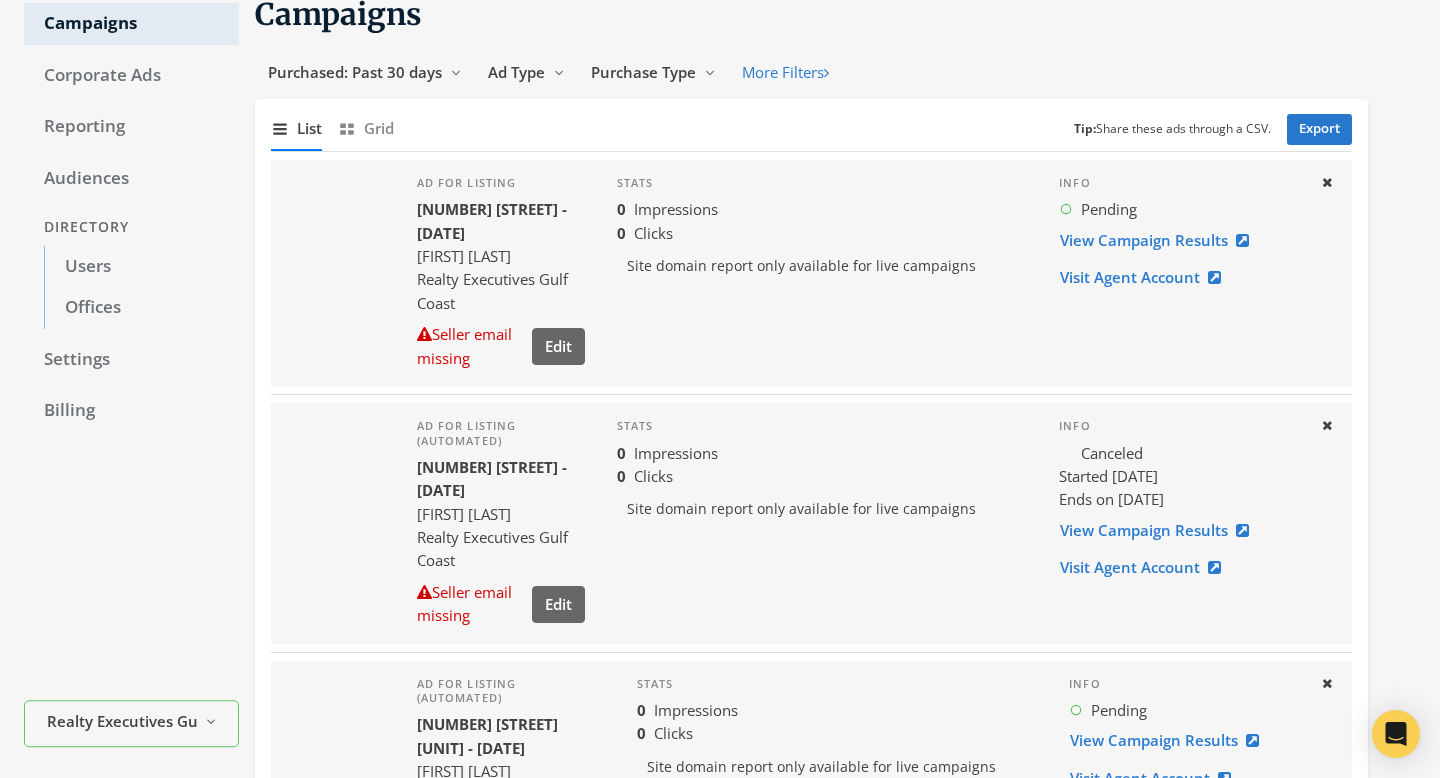 click on "Stats 0 Impressions 0 Clicks Site domain report only available for live campaigns" at bounding box center [822, 273] 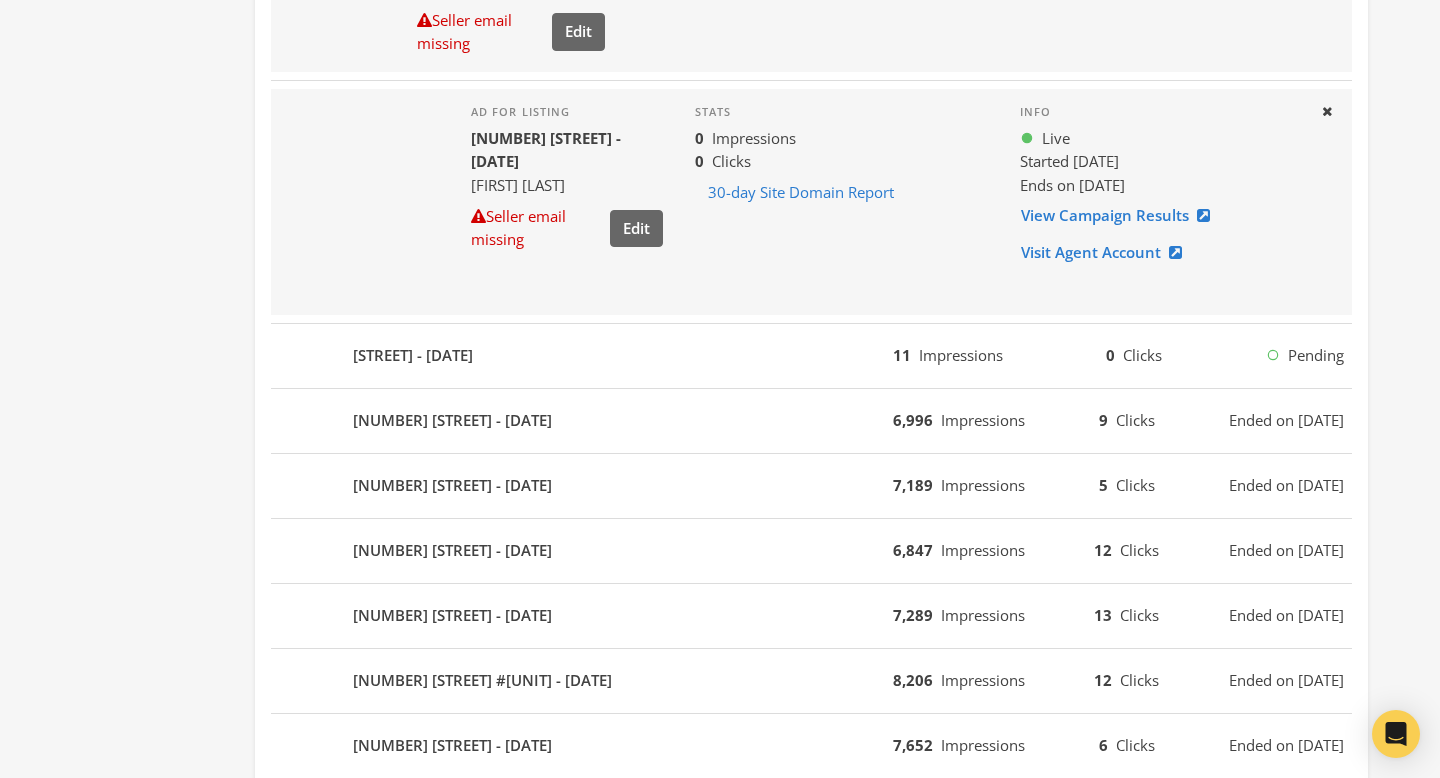 scroll, scrollTop: 0, scrollLeft: 0, axis: both 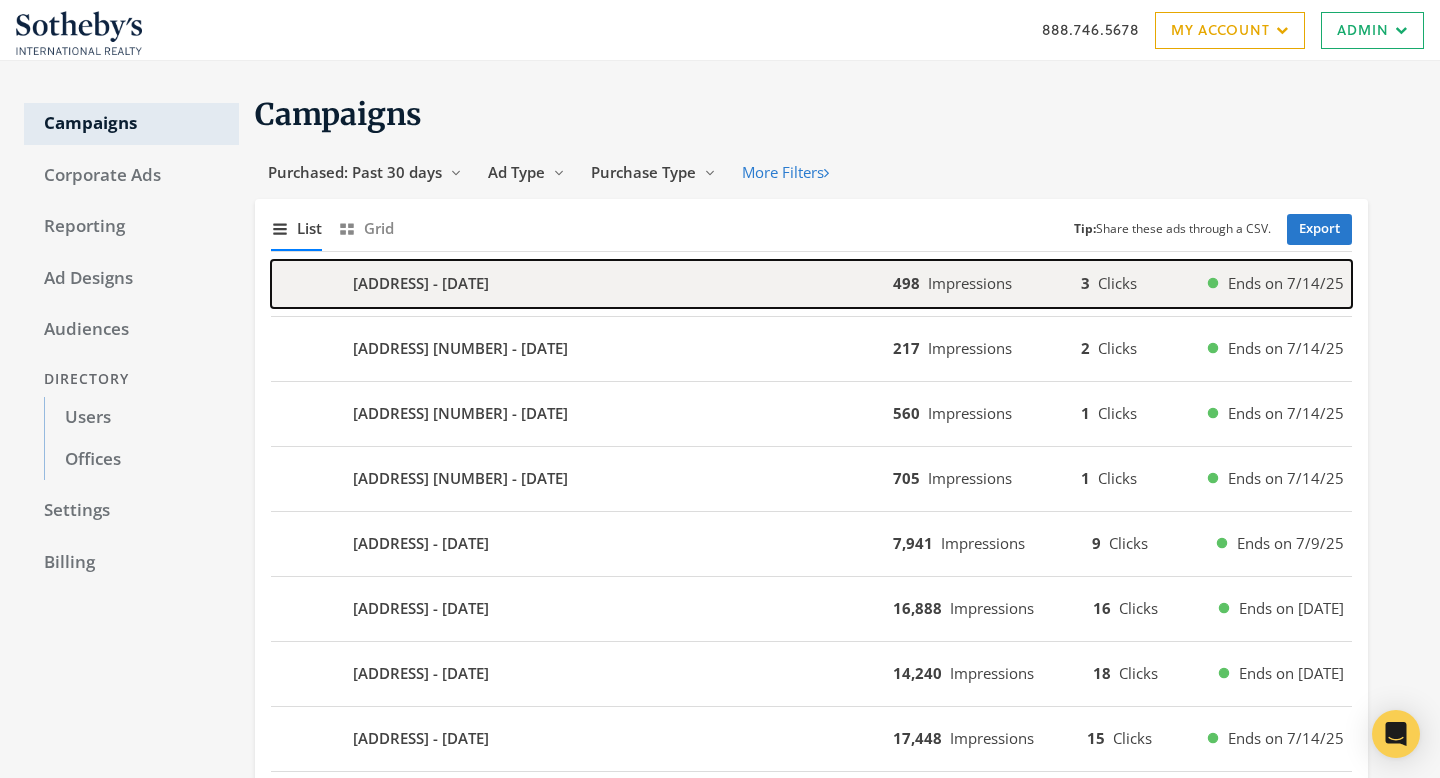 click on "[ADDRESS] - [DATE]" at bounding box center (582, 284) 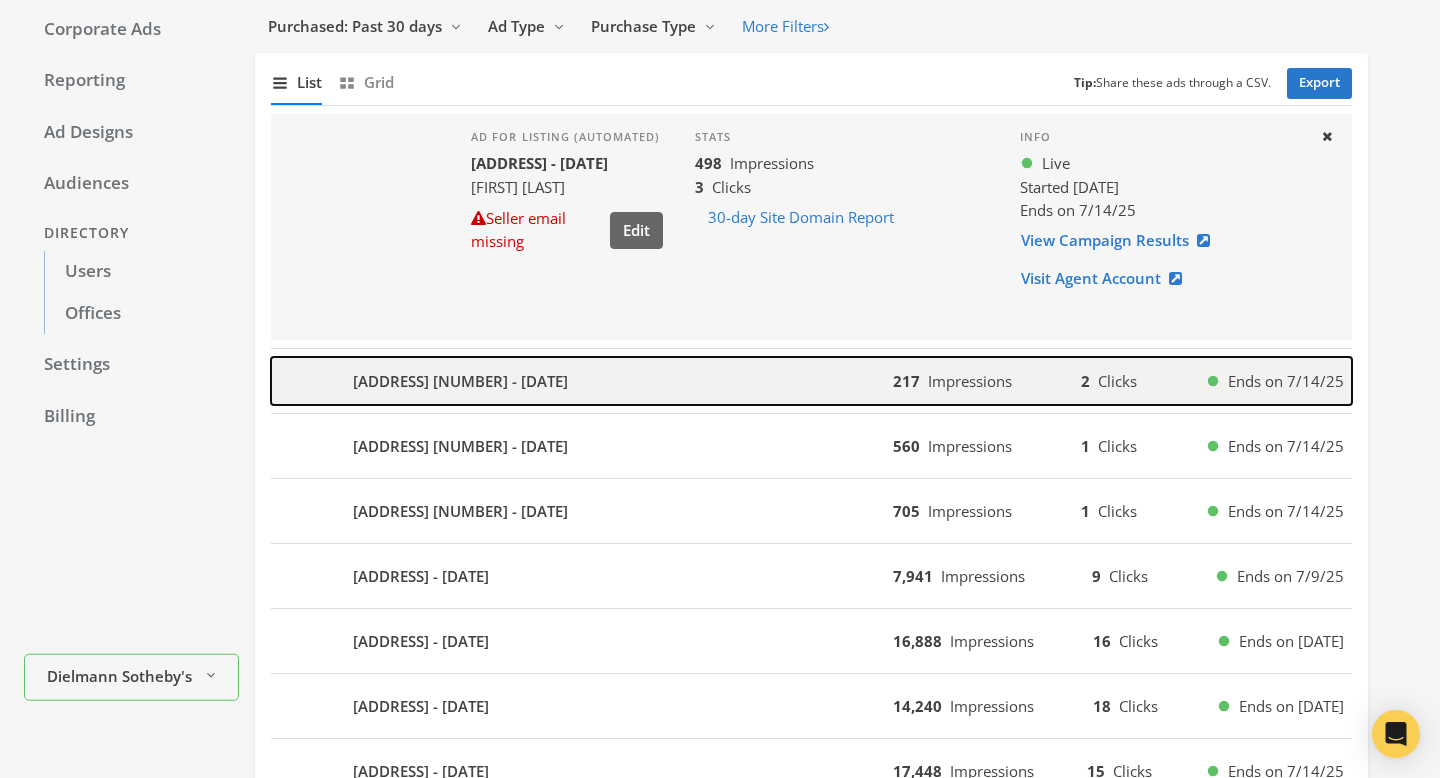click on "[ADDRESS] [NUMBER] - [DATE]" at bounding box center (582, 381) 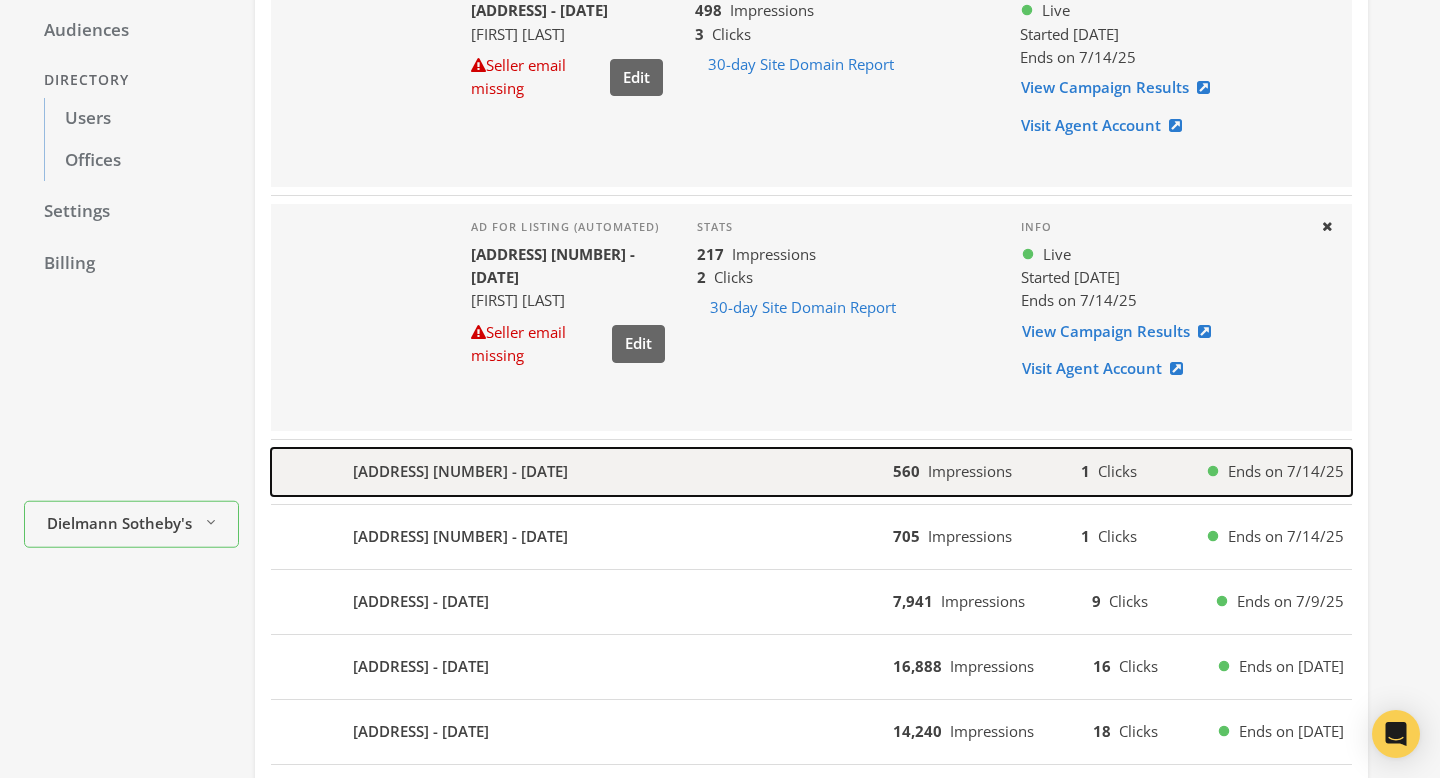 click on "[ADDRESS] [NUMBER] - [DATE]" at bounding box center [582, 472] 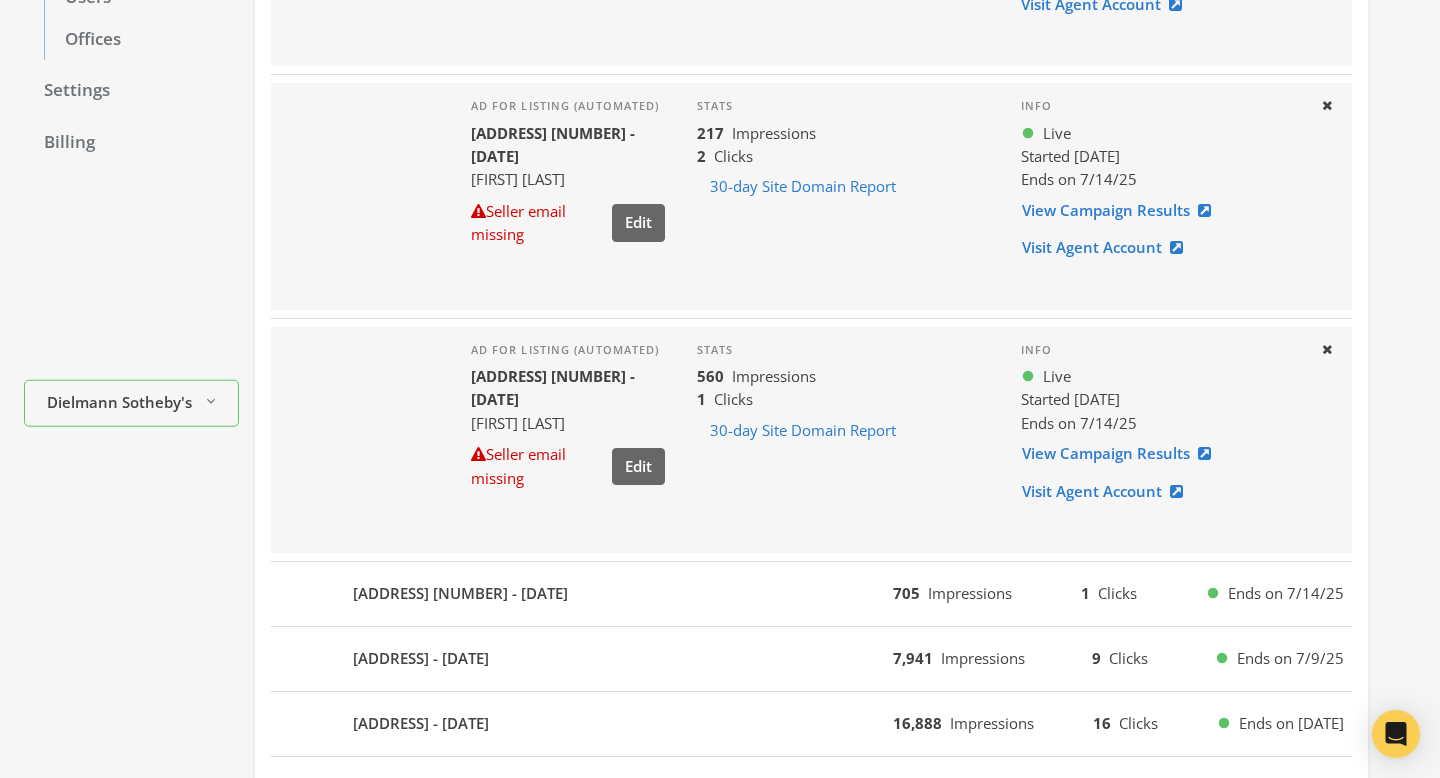 scroll, scrollTop: 525, scrollLeft: 0, axis: vertical 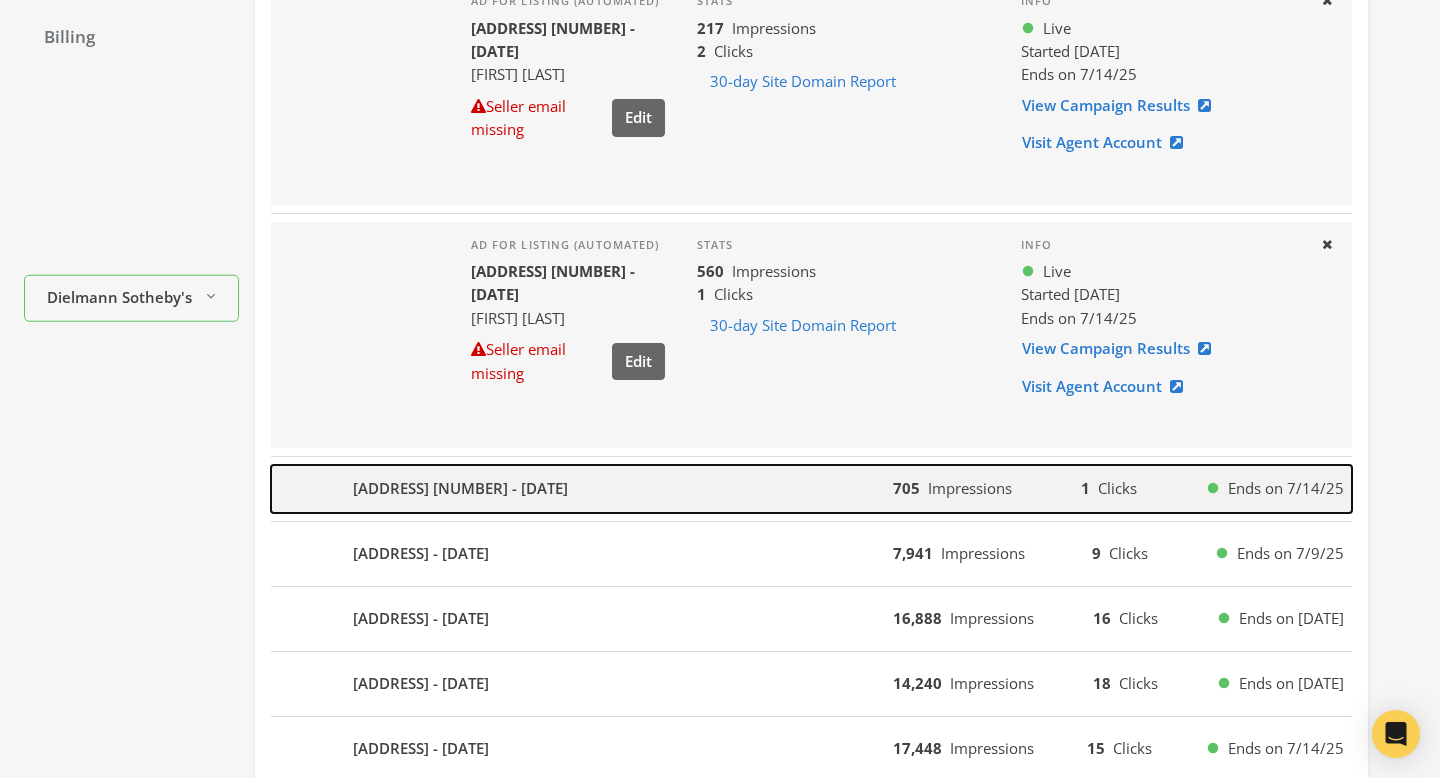 click on "[ADDRESS] [NUMBER] - [DATE]" at bounding box center (582, 489) 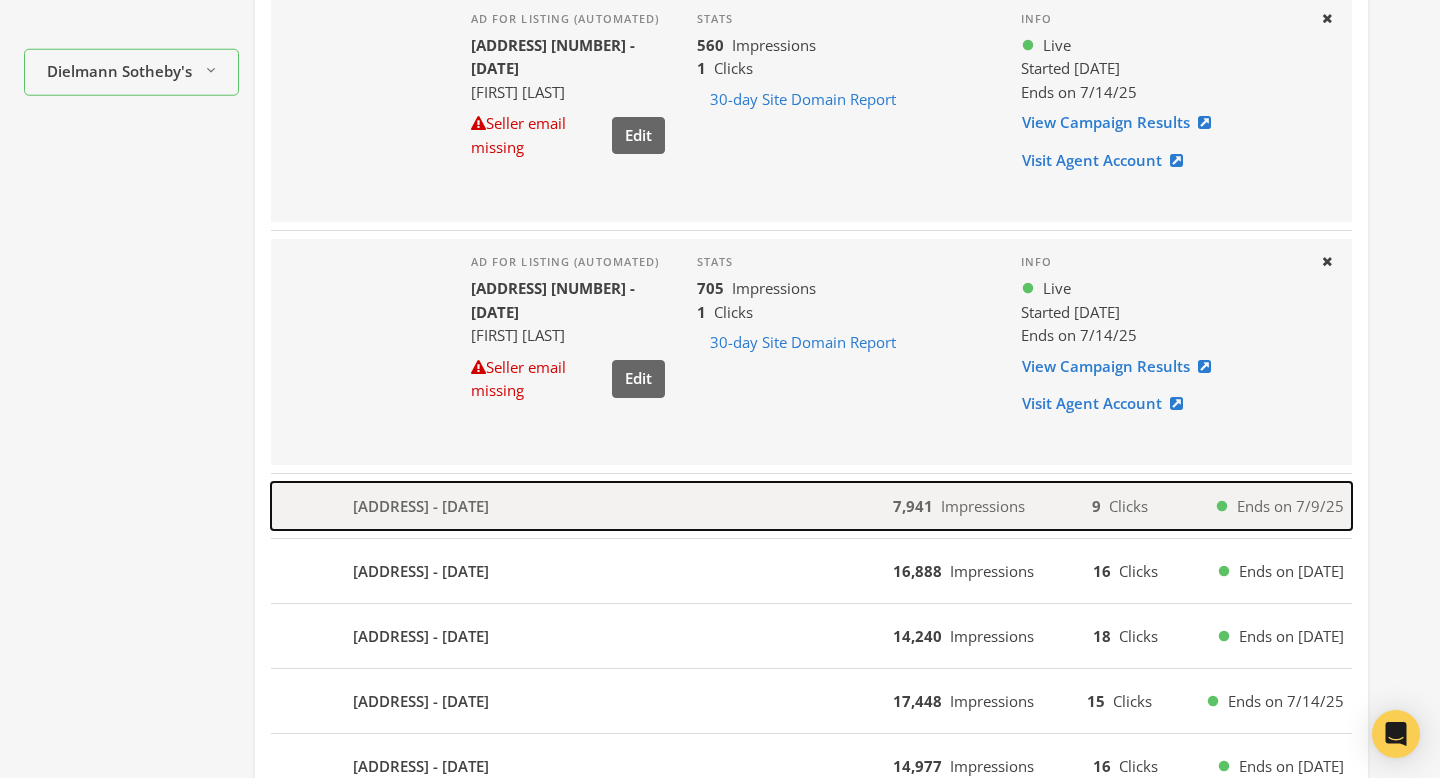 click on "[ADDRESS] - [DATE]" at bounding box center [582, 506] 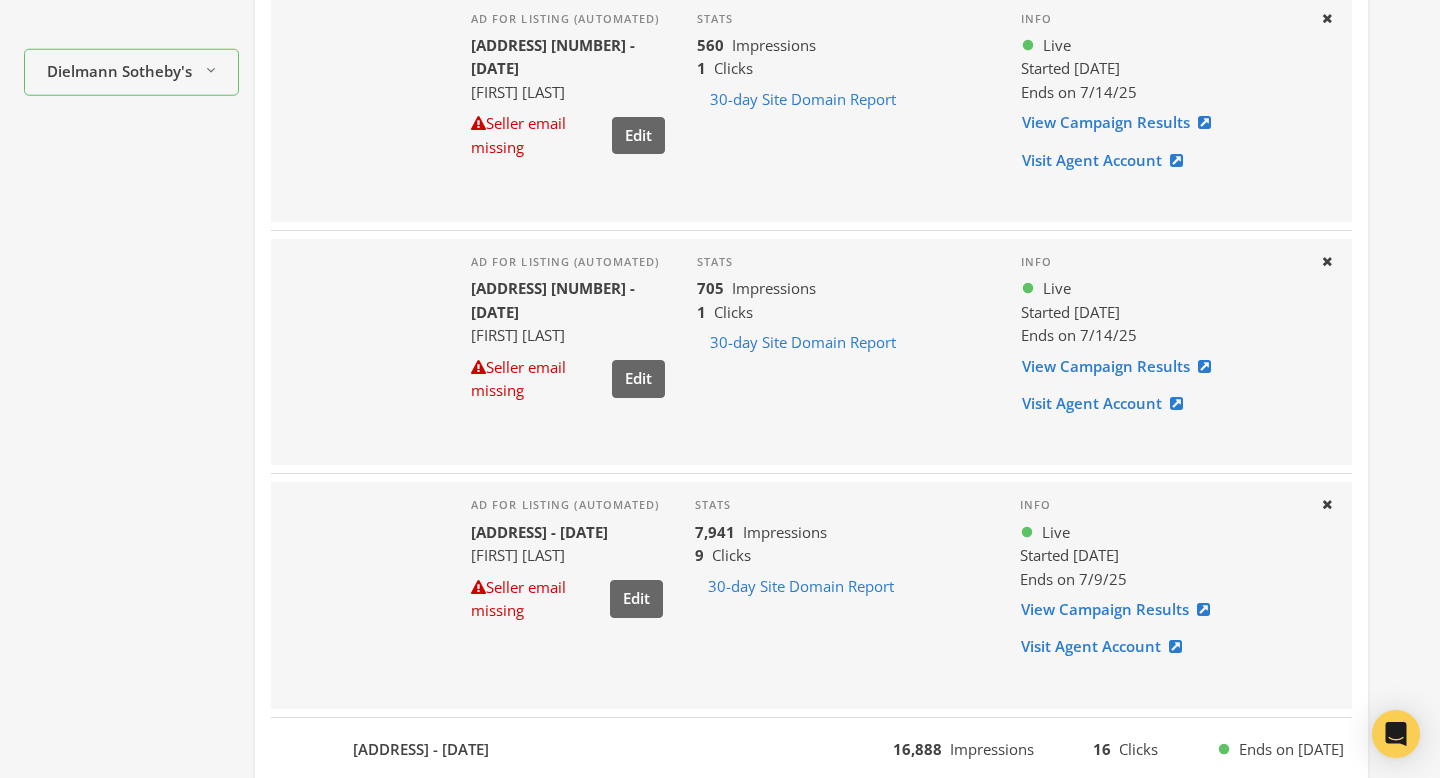 scroll, scrollTop: 1011, scrollLeft: 0, axis: vertical 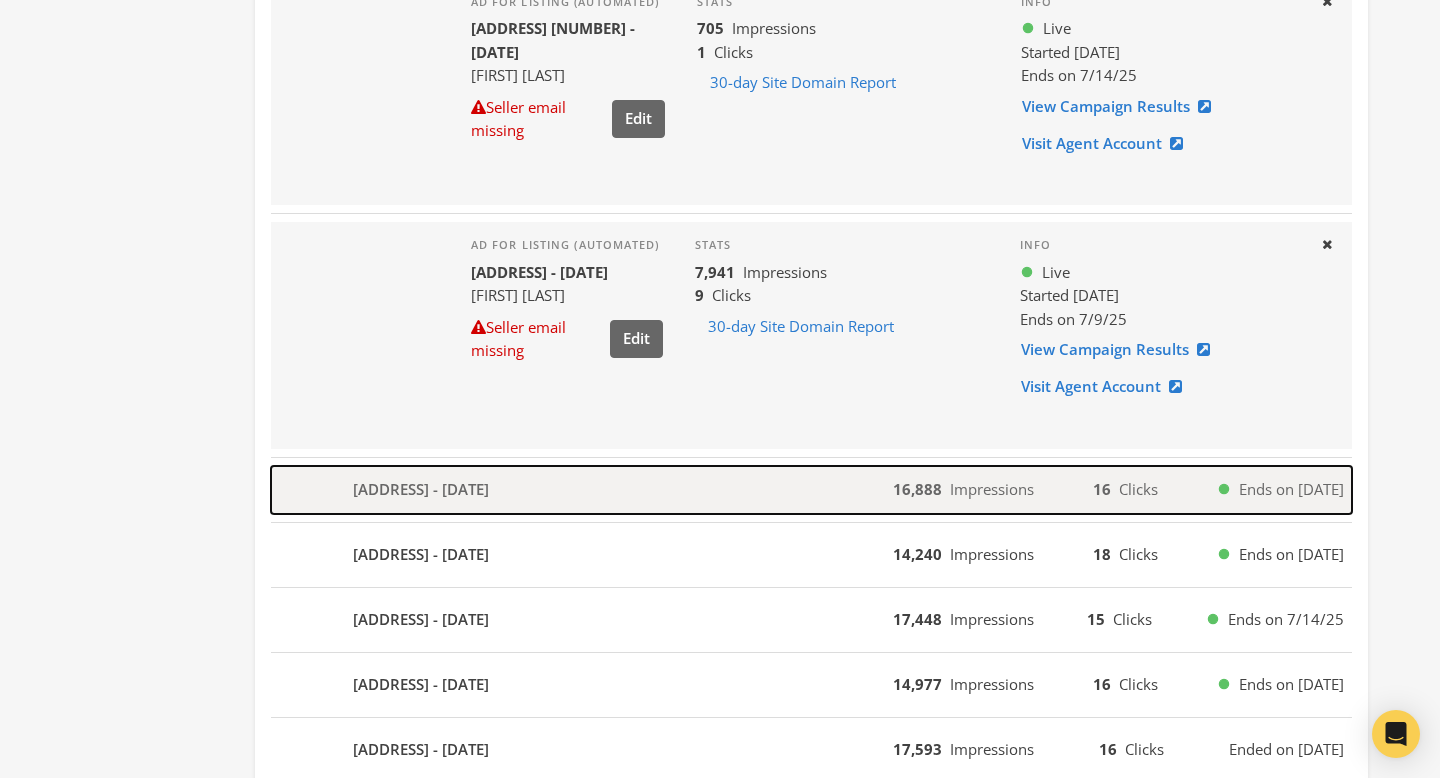 click on "[ADDRESS] - [DATE]" at bounding box center [582, 490] 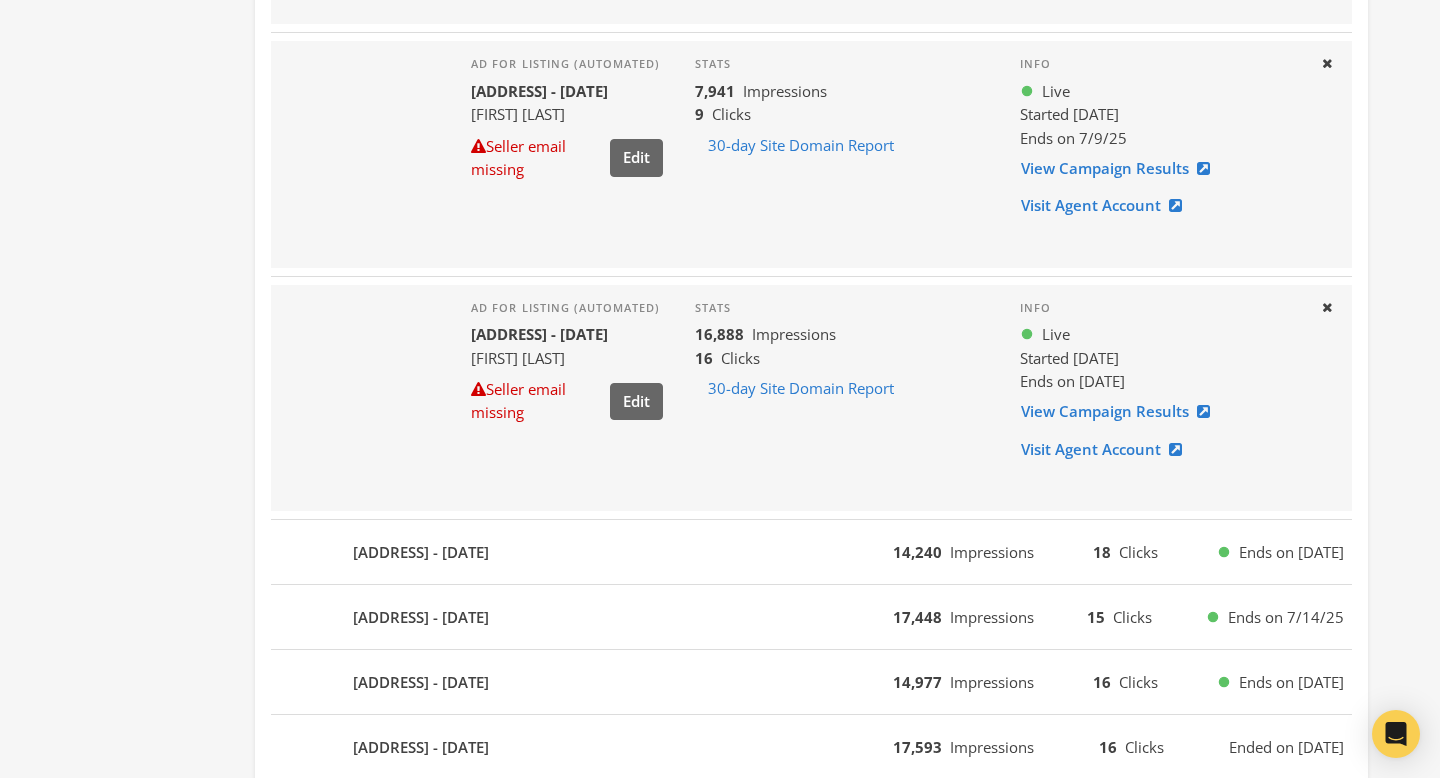 scroll, scrollTop: 1314, scrollLeft: 0, axis: vertical 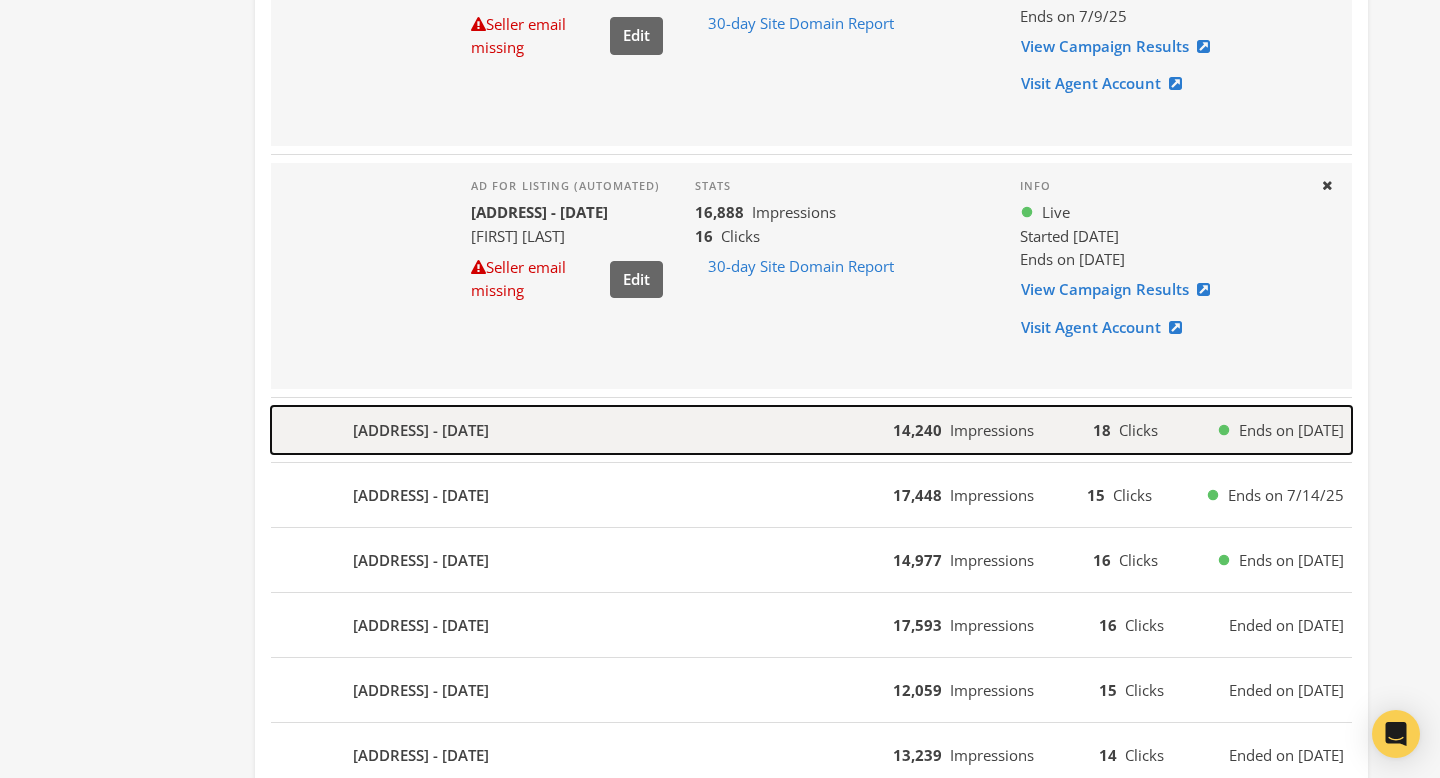click on "[ADDRESS] - [DATE]" at bounding box center (582, 430) 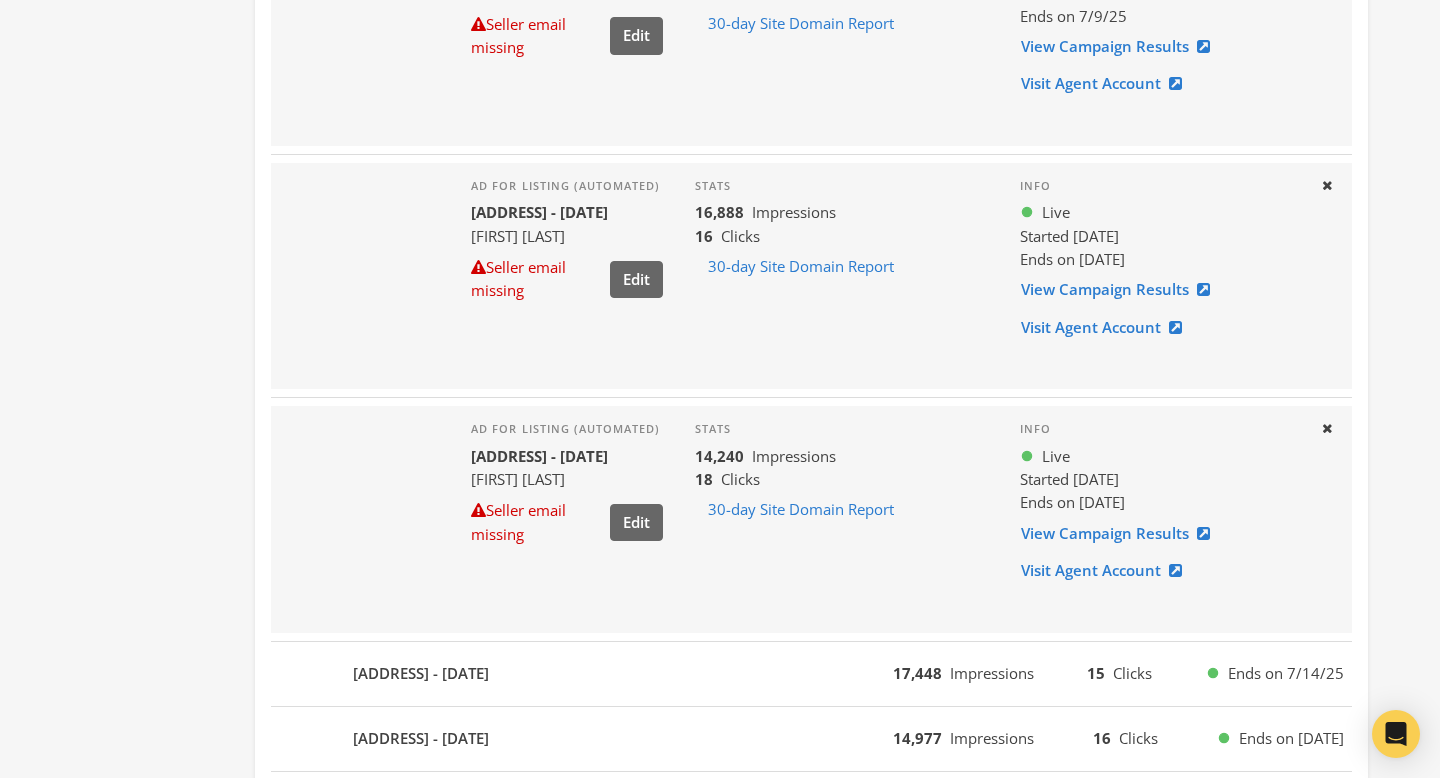 scroll, scrollTop: 1507, scrollLeft: 0, axis: vertical 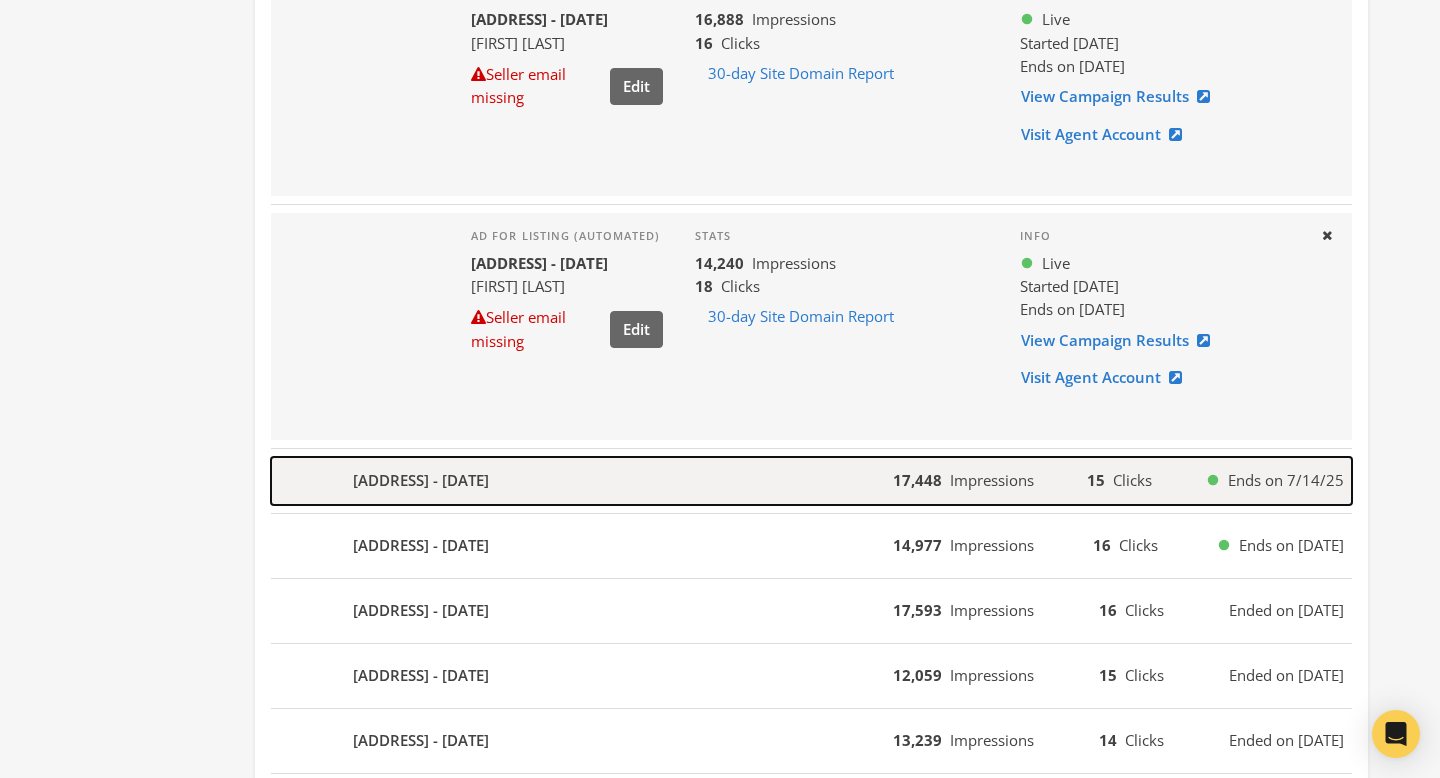 click on "[ADDRESS] - [DATE]" at bounding box center (582, 481) 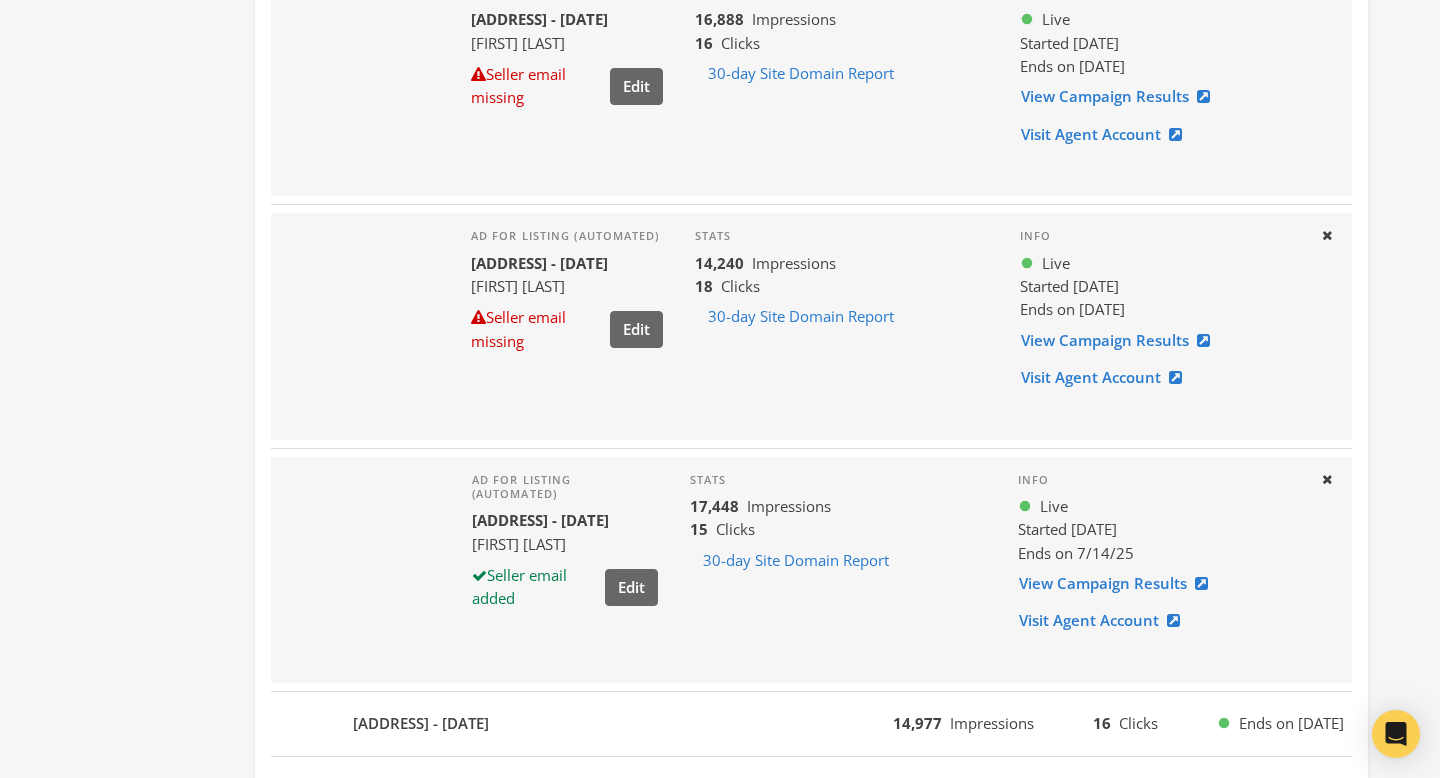 scroll, scrollTop: 1711, scrollLeft: 0, axis: vertical 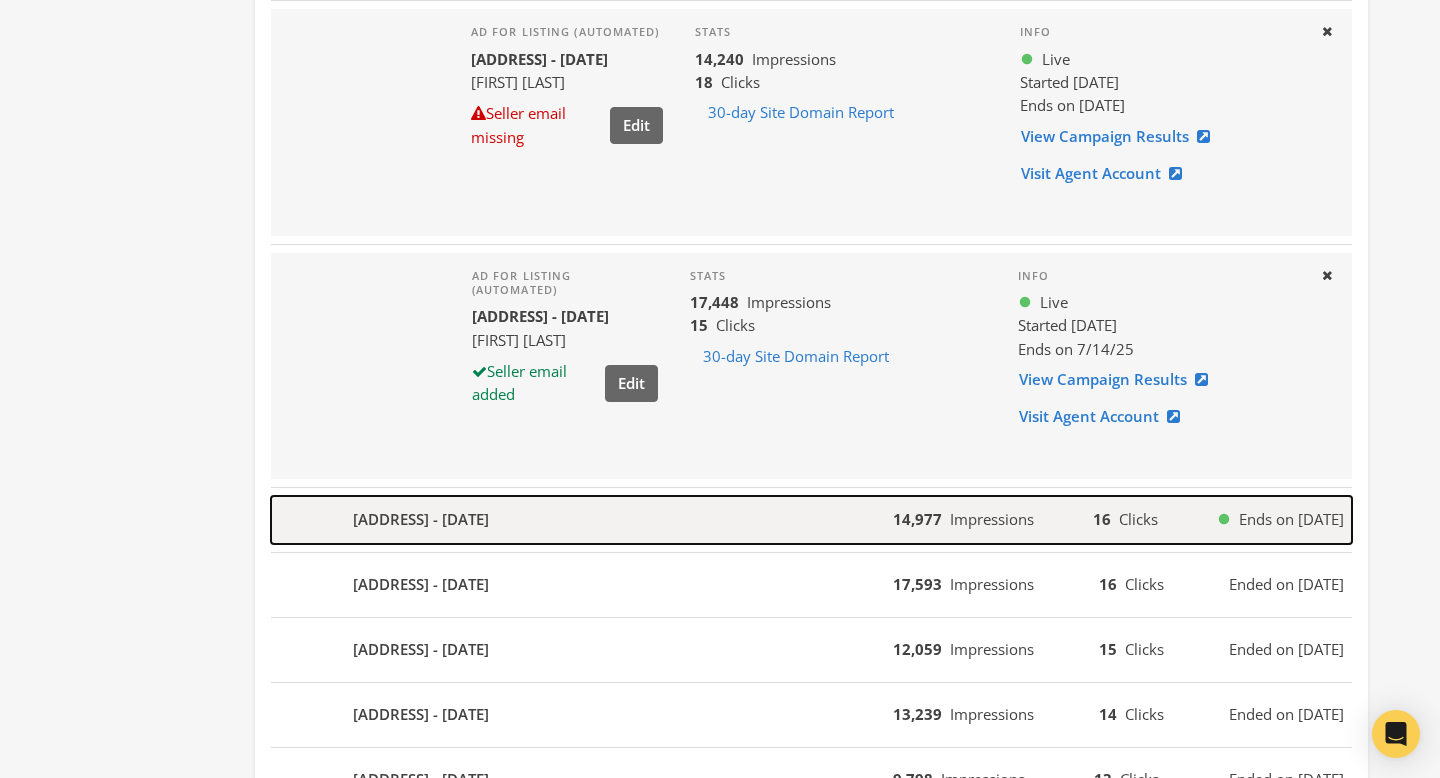 click on "[ADDRESS] - [DATE]" at bounding box center (582, 520) 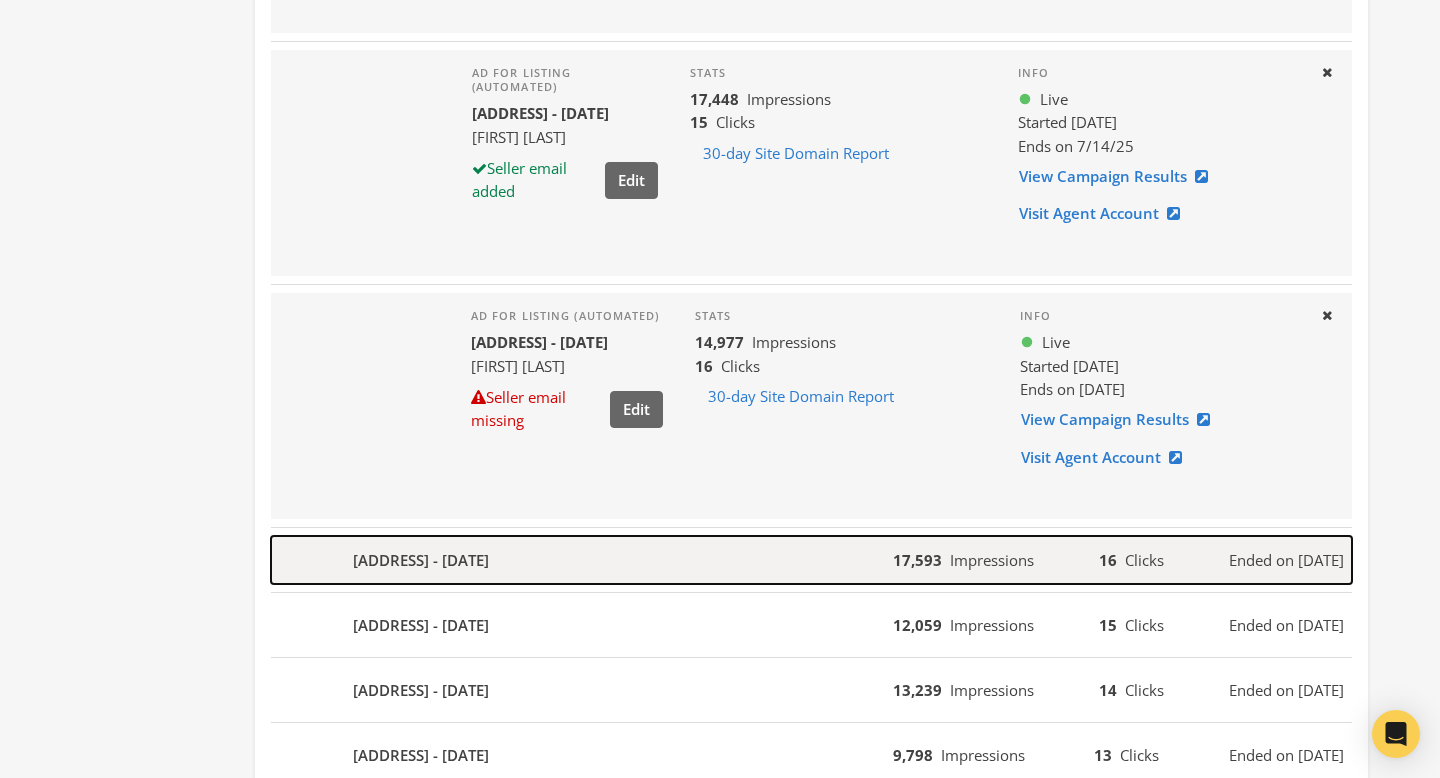 click on "[ADDRESS] - [DATE]" at bounding box center (582, 560) 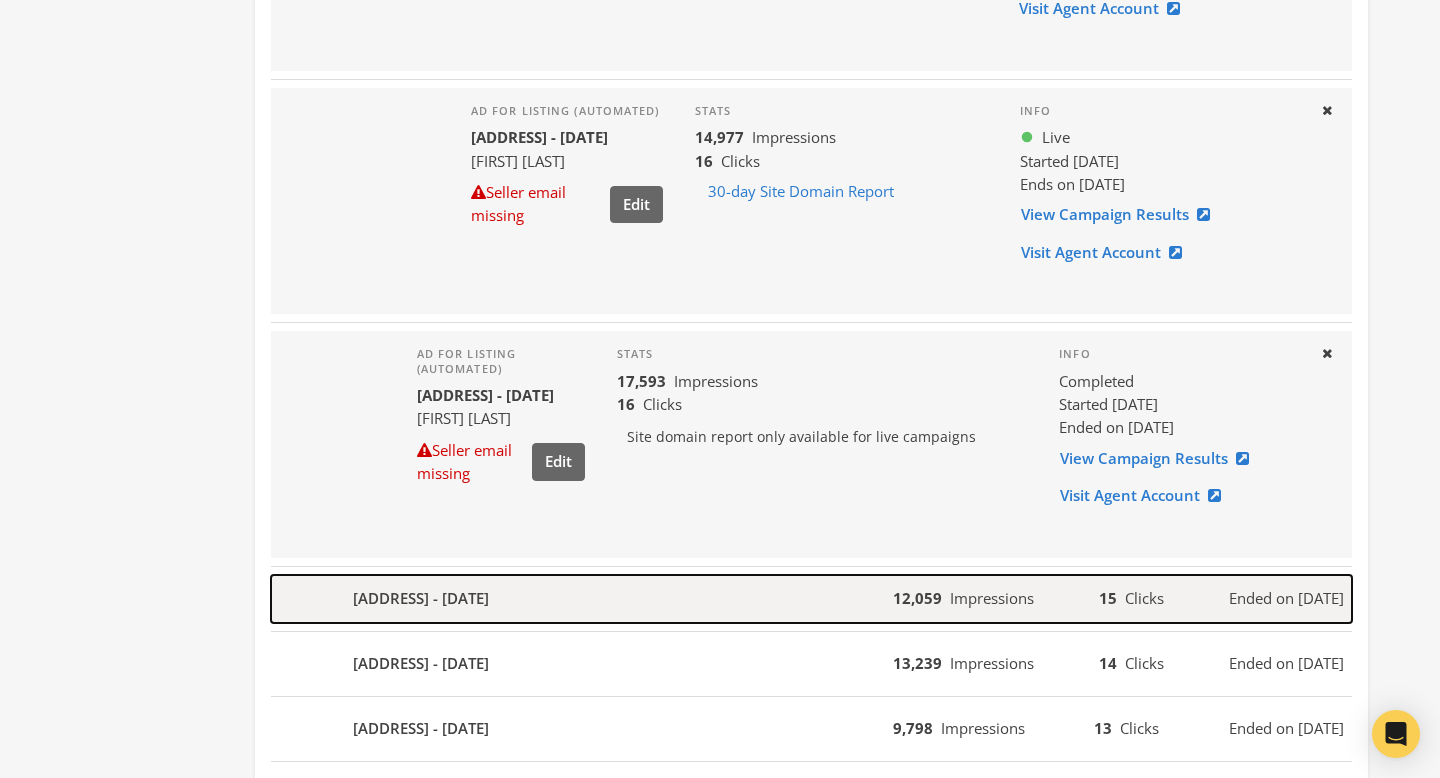 click on "[ADDRESS] - [DATE]" at bounding box center (582, 599) 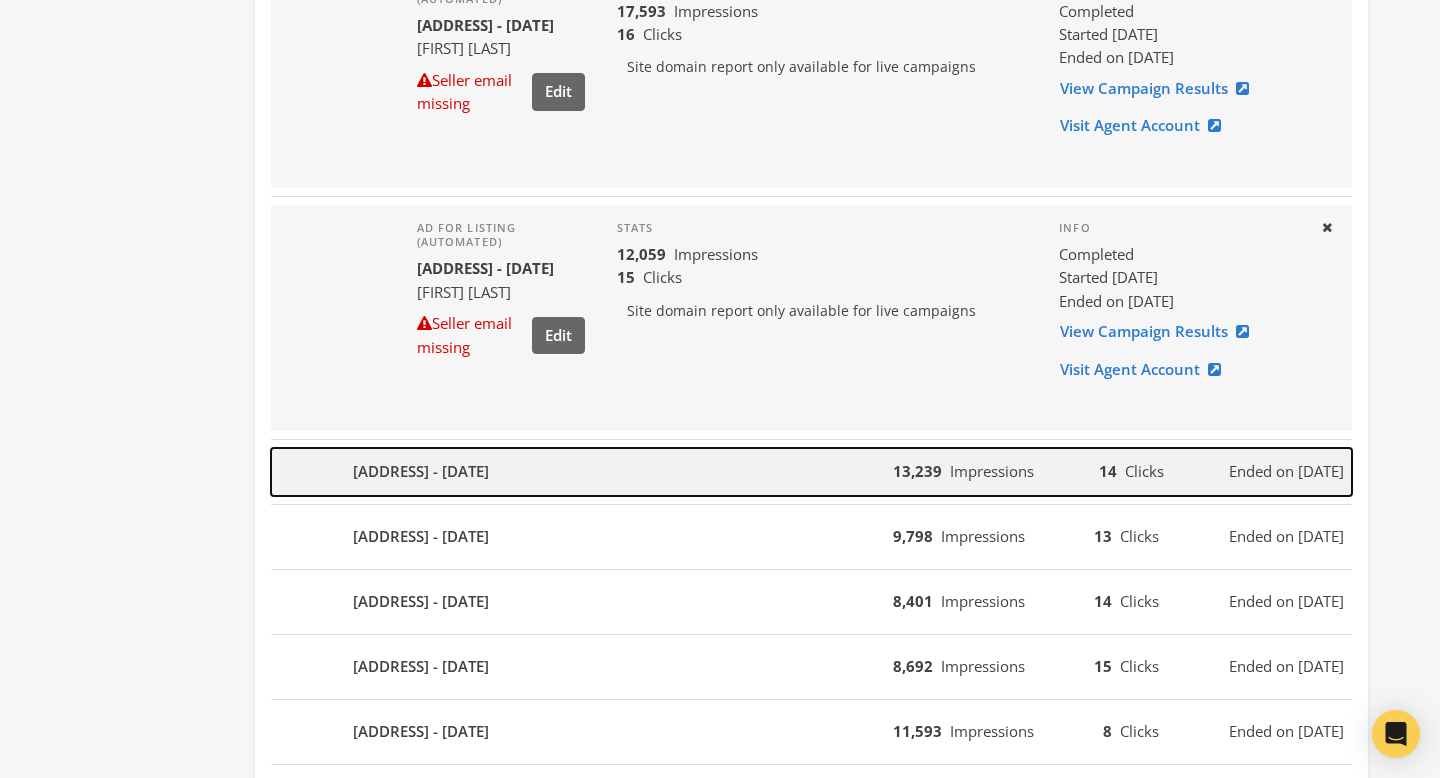 click on "[ADDRESS] - [DATE]" at bounding box center (582, 472) 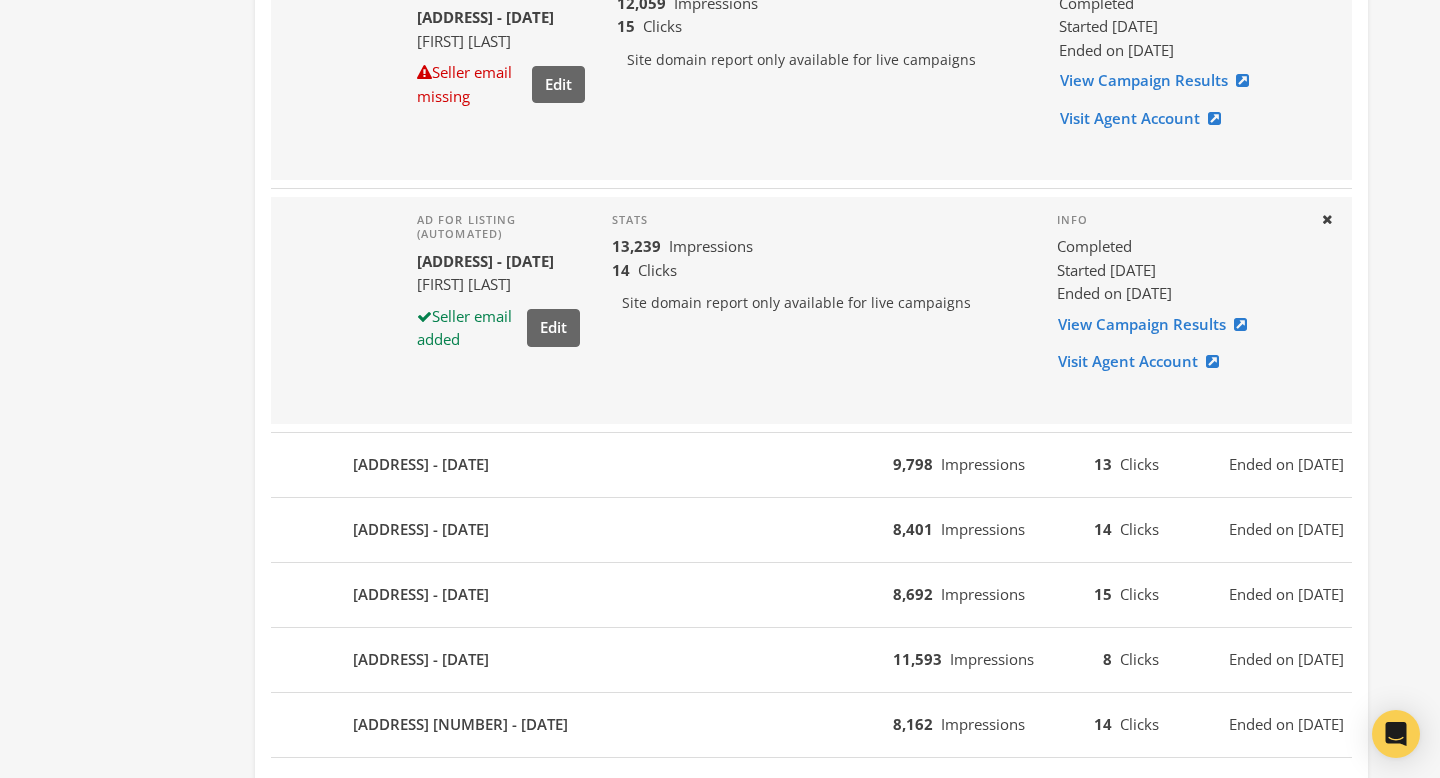 scroll, scrollTop: 2886, scrollLeft: 0, axis: vertical 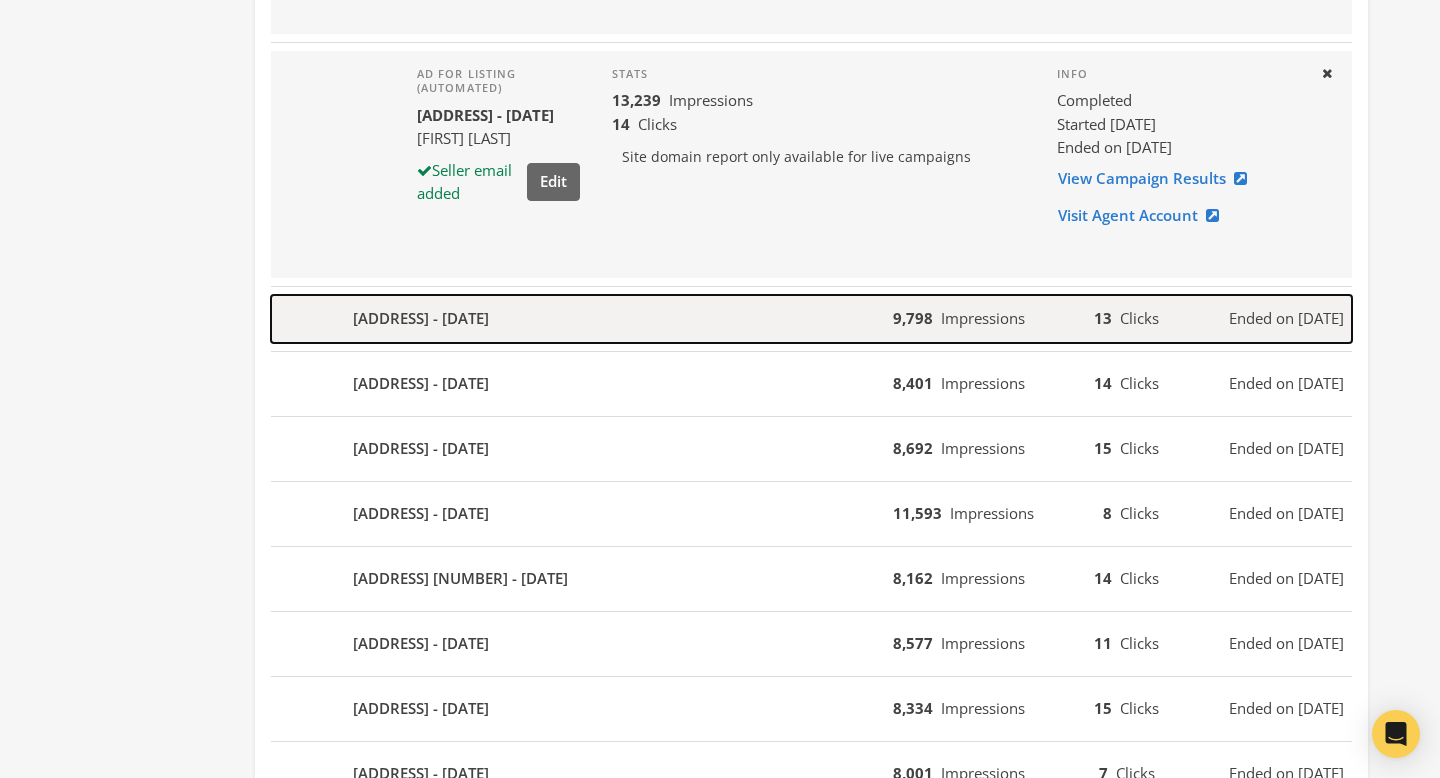 click on "[ADDRESS] - [DATE]" at bounding box center (582, 319) 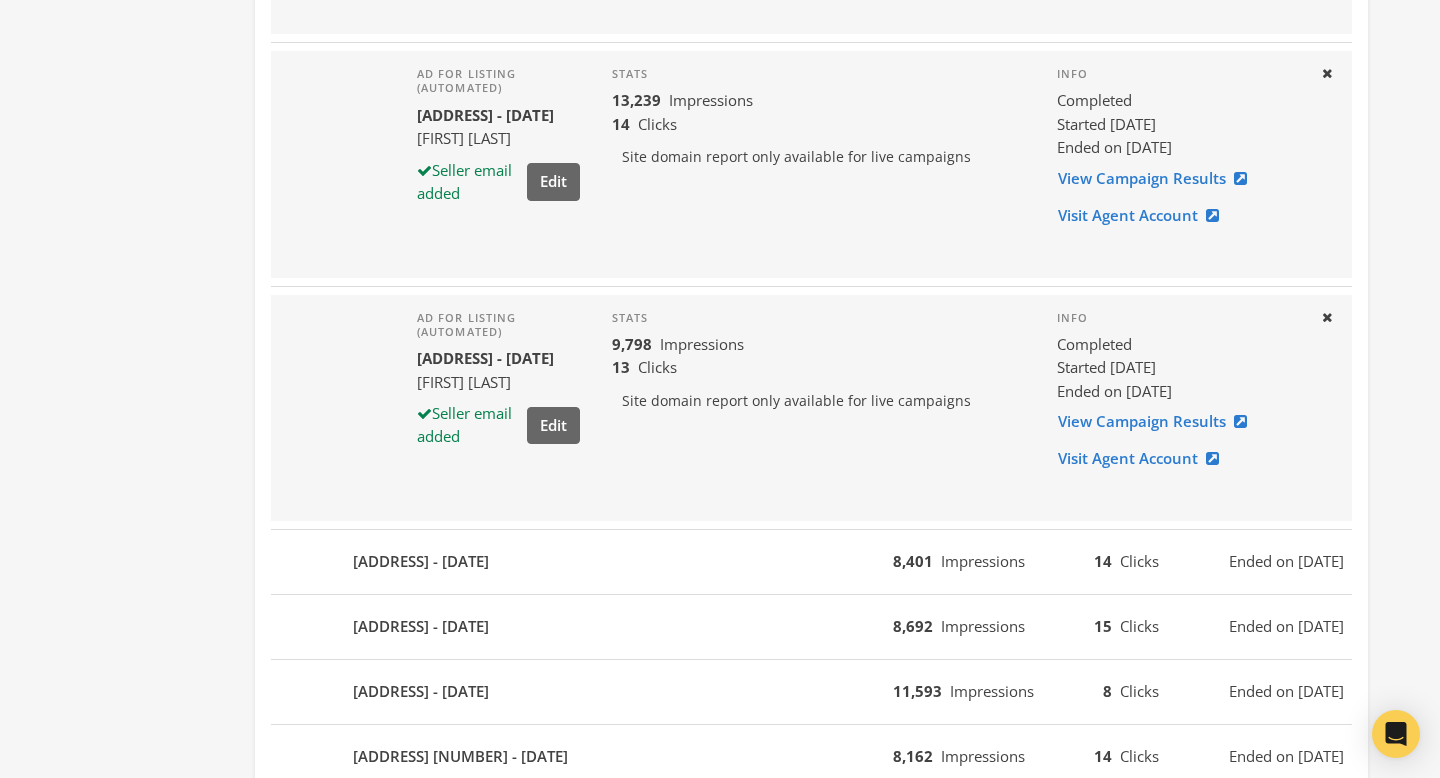 scroll, scrollTop: 3144, scrollLeft: 0, axis: vertical 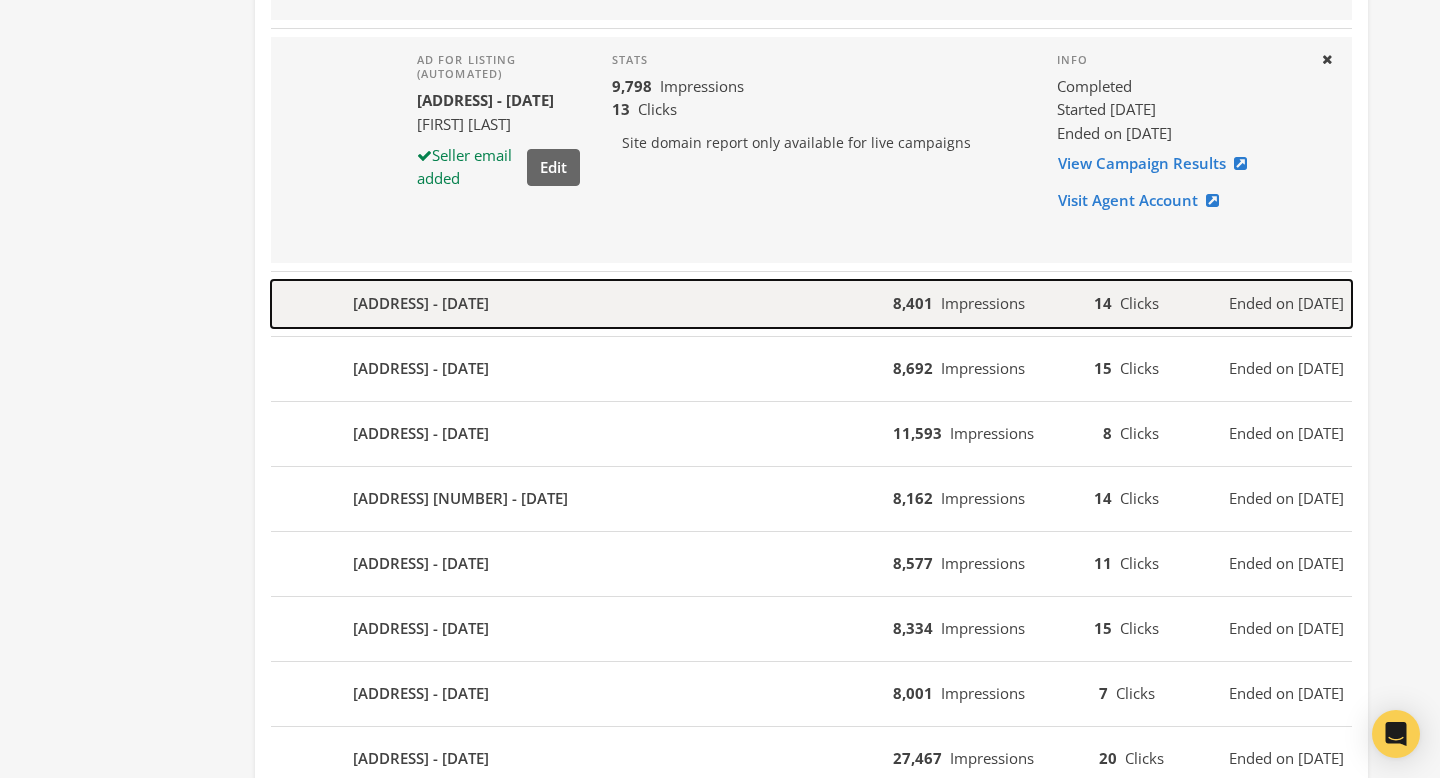 click on "[ADDRESS] - [DATE]" at bounding box center (582, 304) 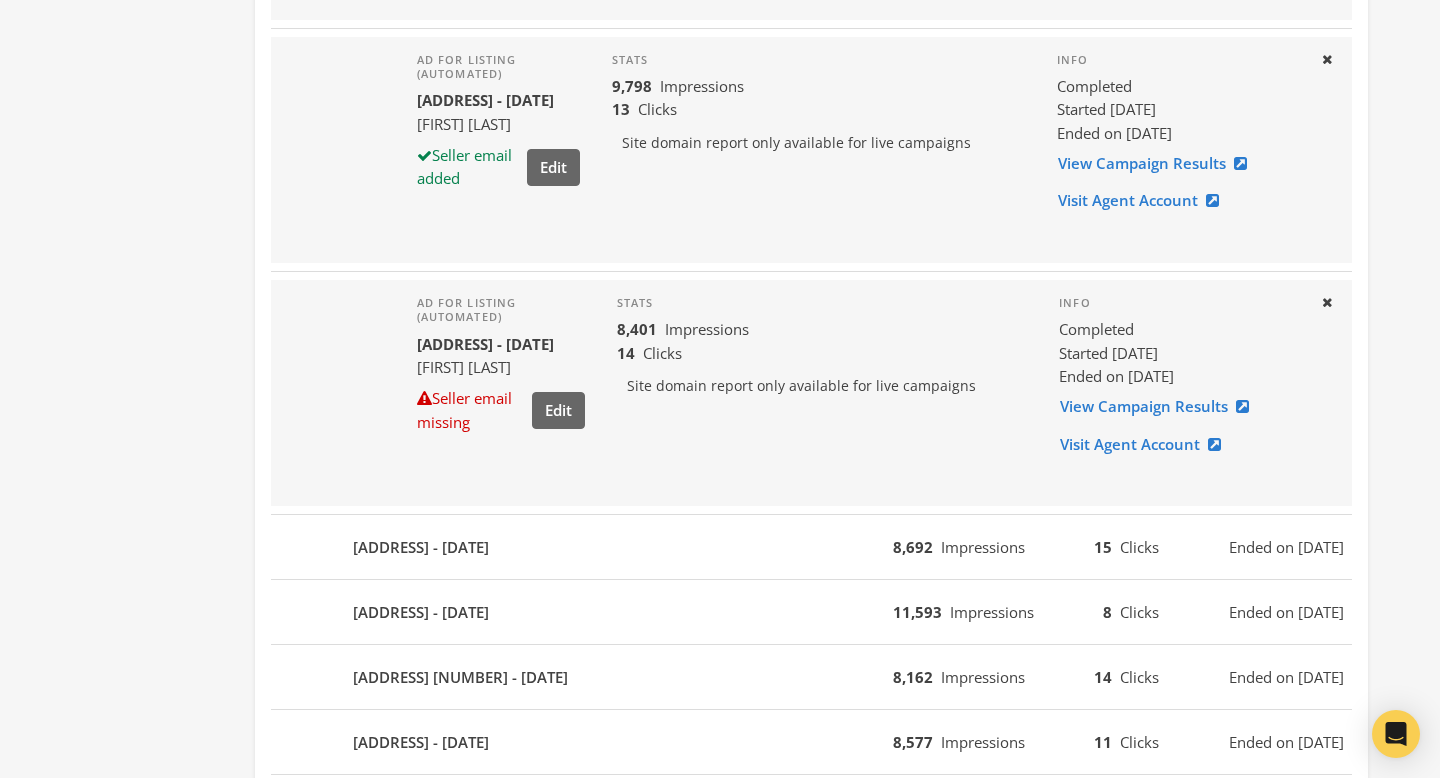 scroll, scrollTop: 3194, scrollLeft: 0, axis: vertical 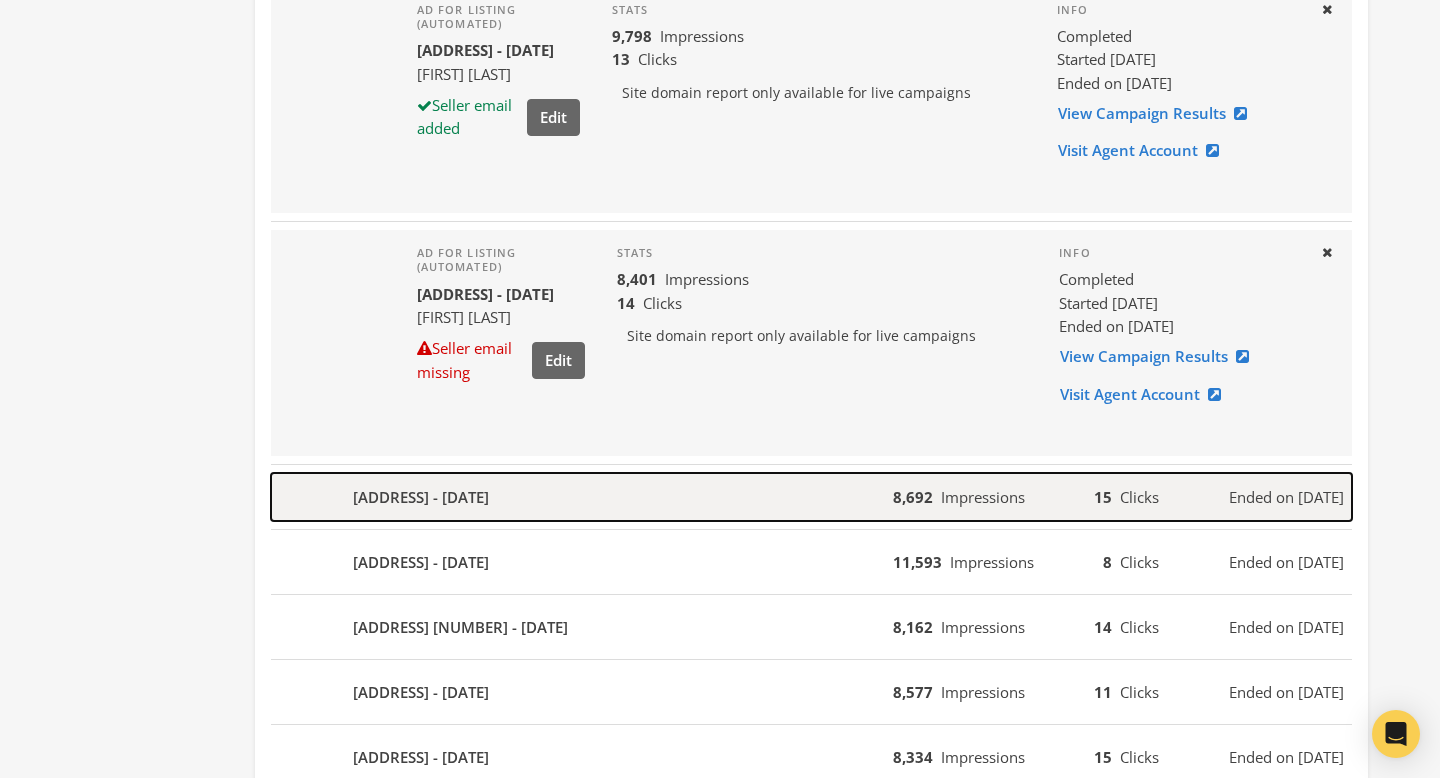 click on "[ADDRESS] - [DATE]" at bounding box center [582, 497] 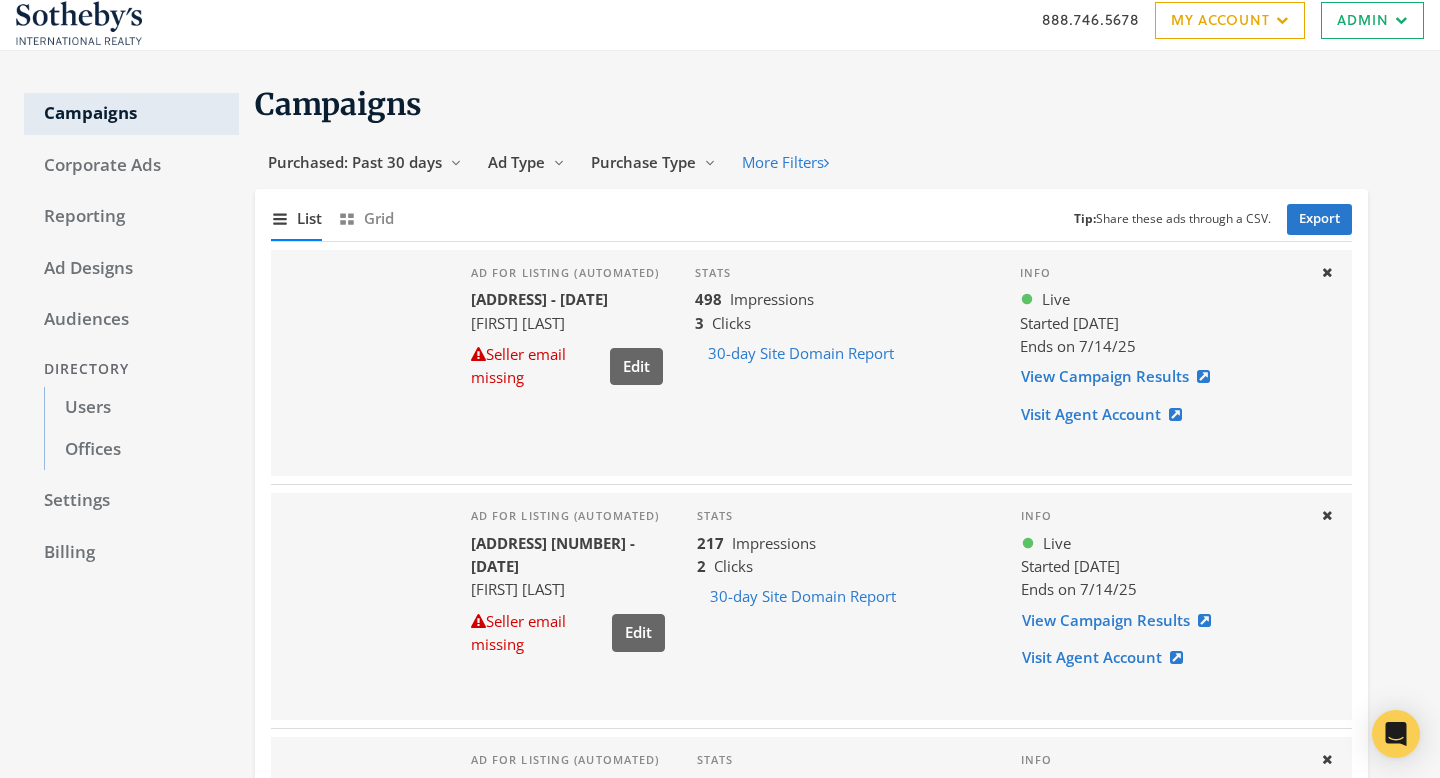 scroll, scrollTop: 0, scrollLeft: 0, axis: both 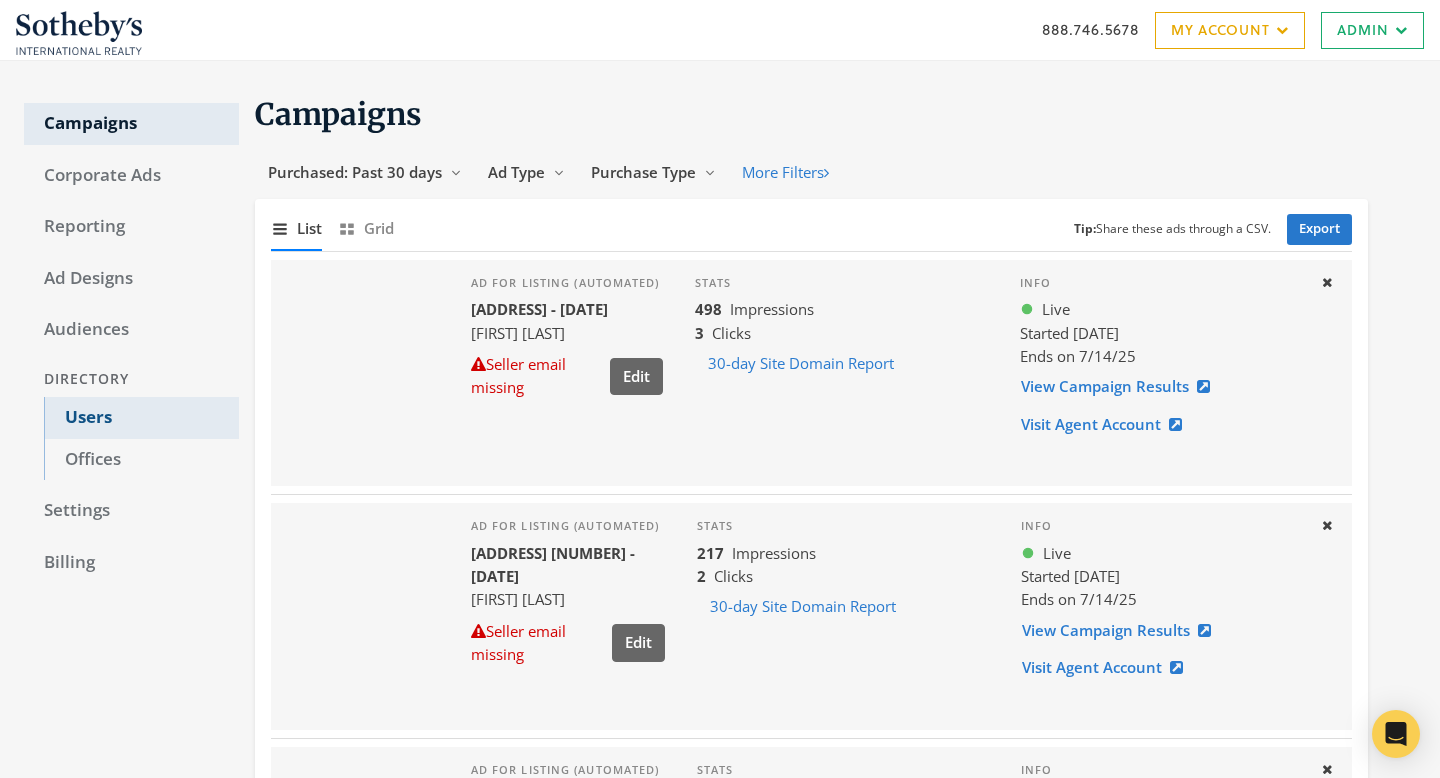 click on "Users" at bounding box center (141, 418) 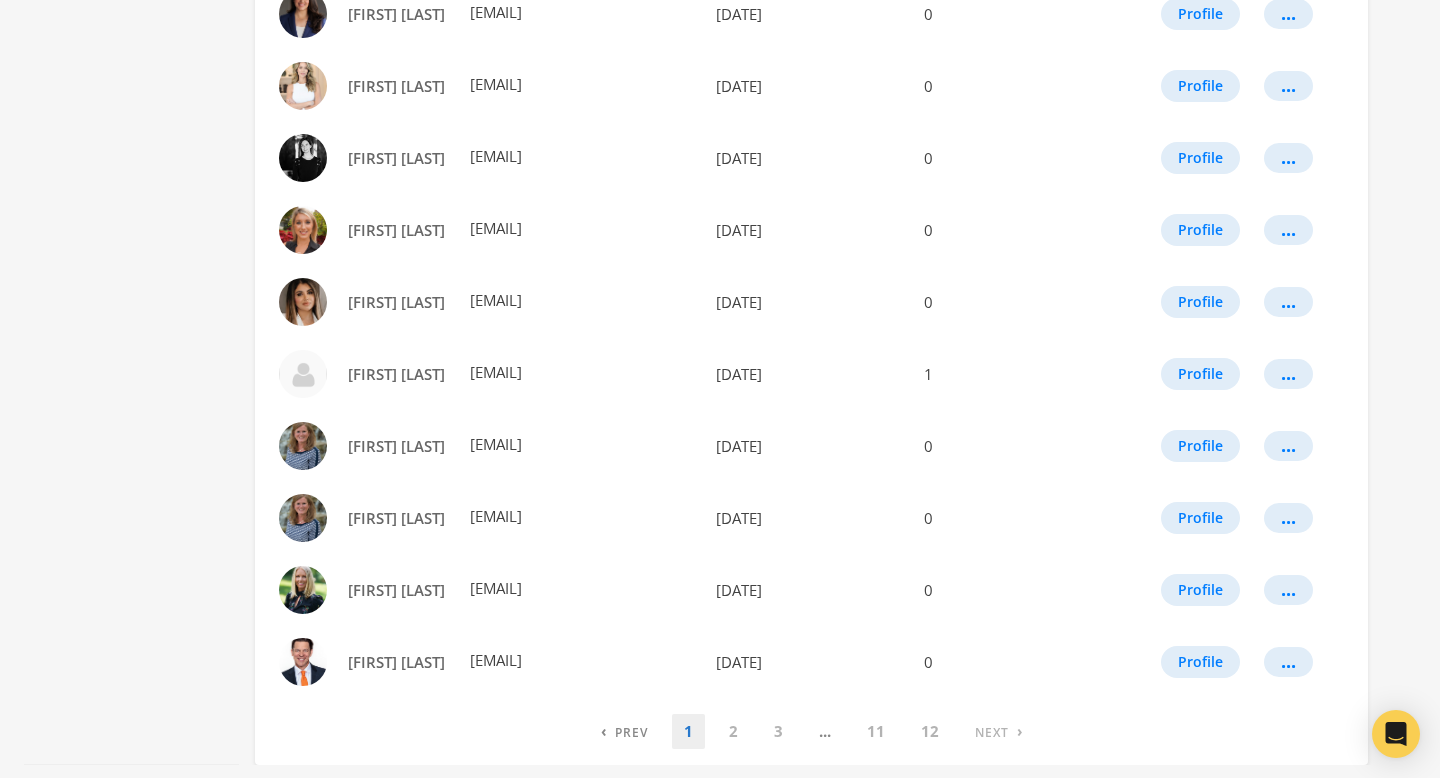 scroll, scrollTop: 1110, scrollLeft: 0, axis: vertical 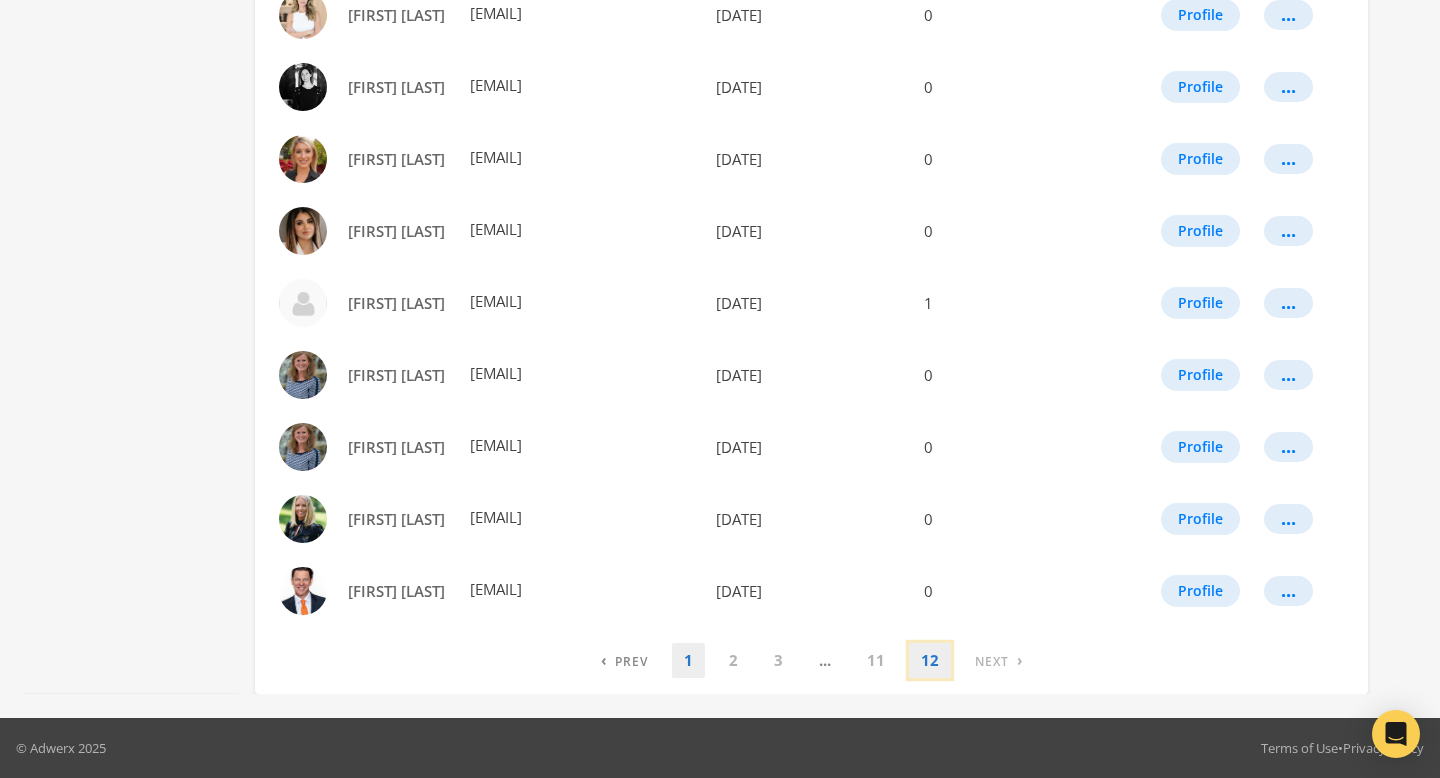 click on "12" at bounding box center (624, 660) 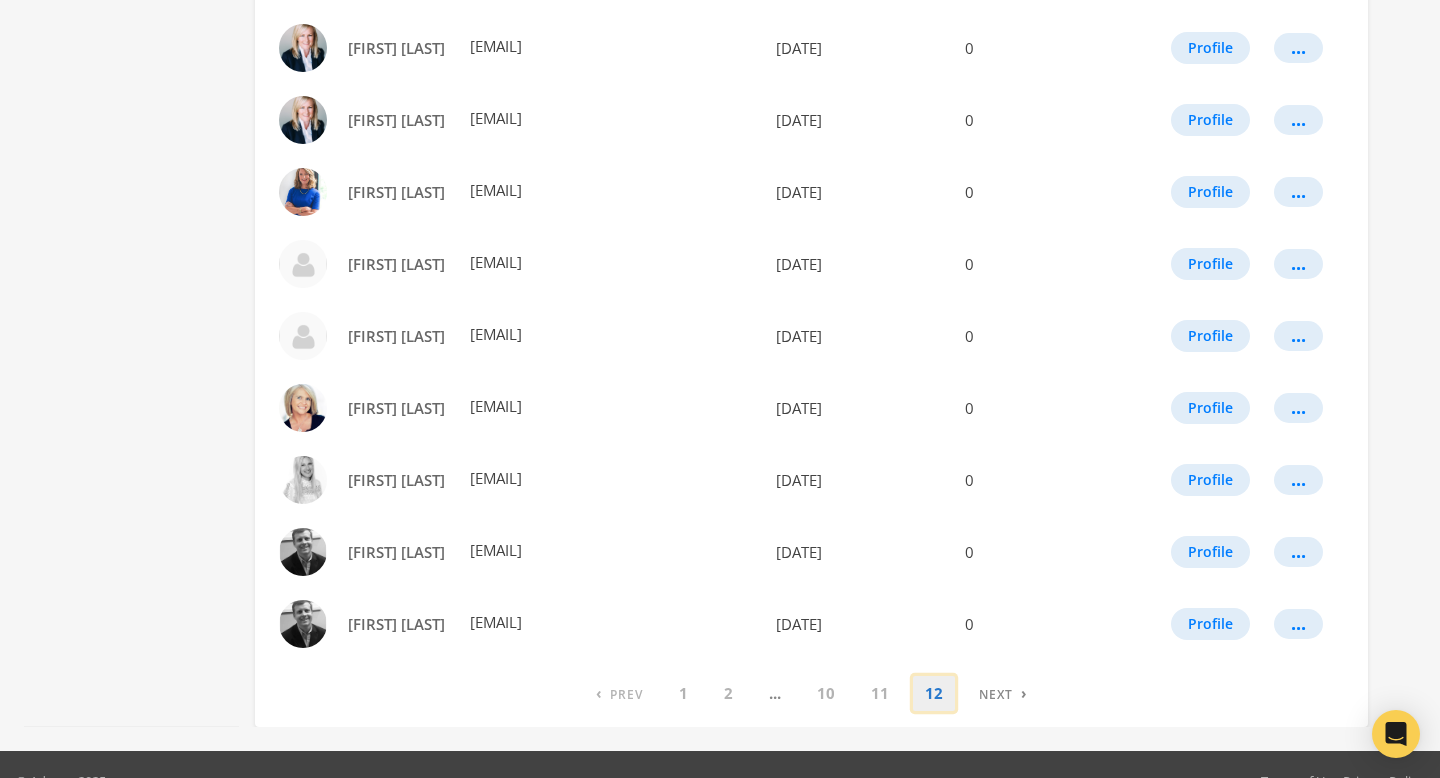 scroll, scrollTop: 1110, scrollLeft: 0, axis: vertical 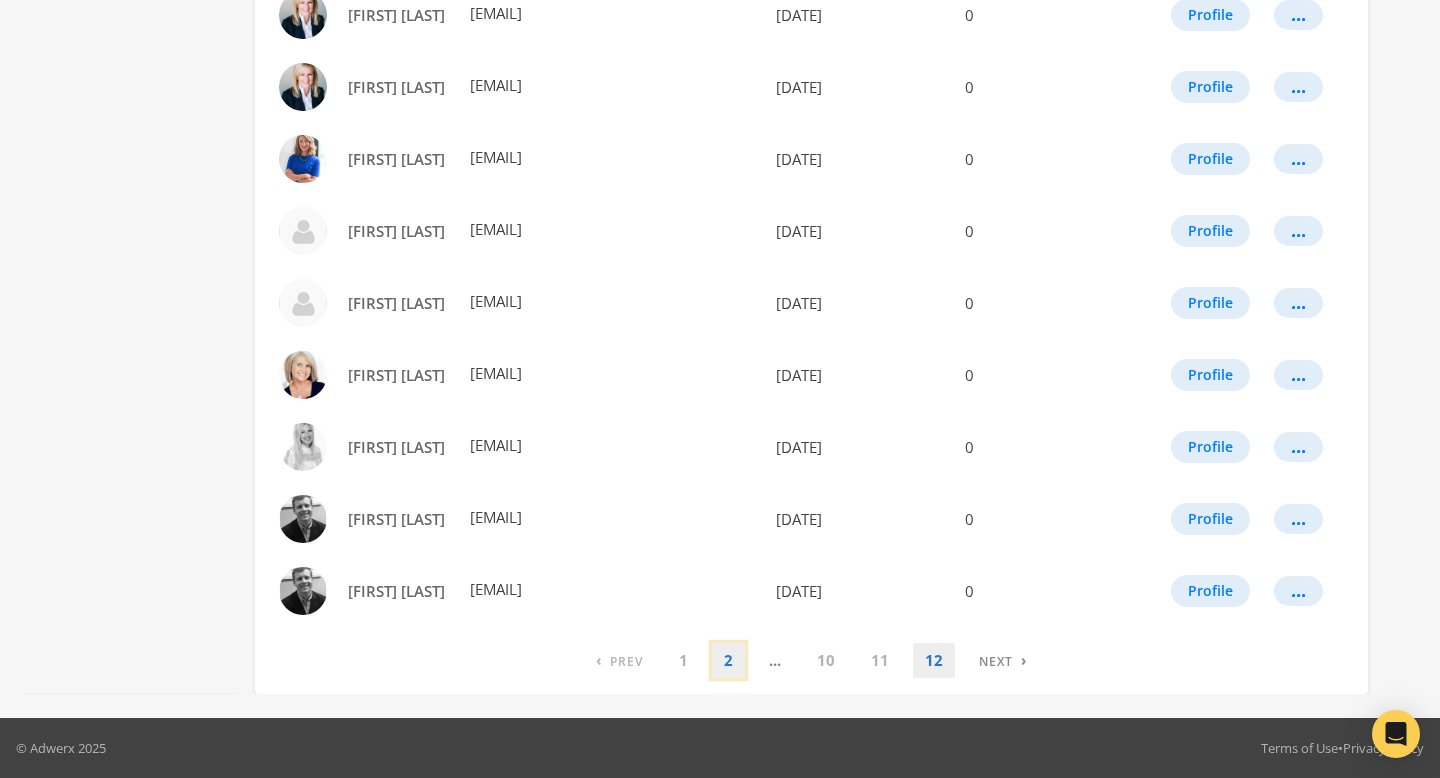 click on "2" at bounding box center (619, 660) 